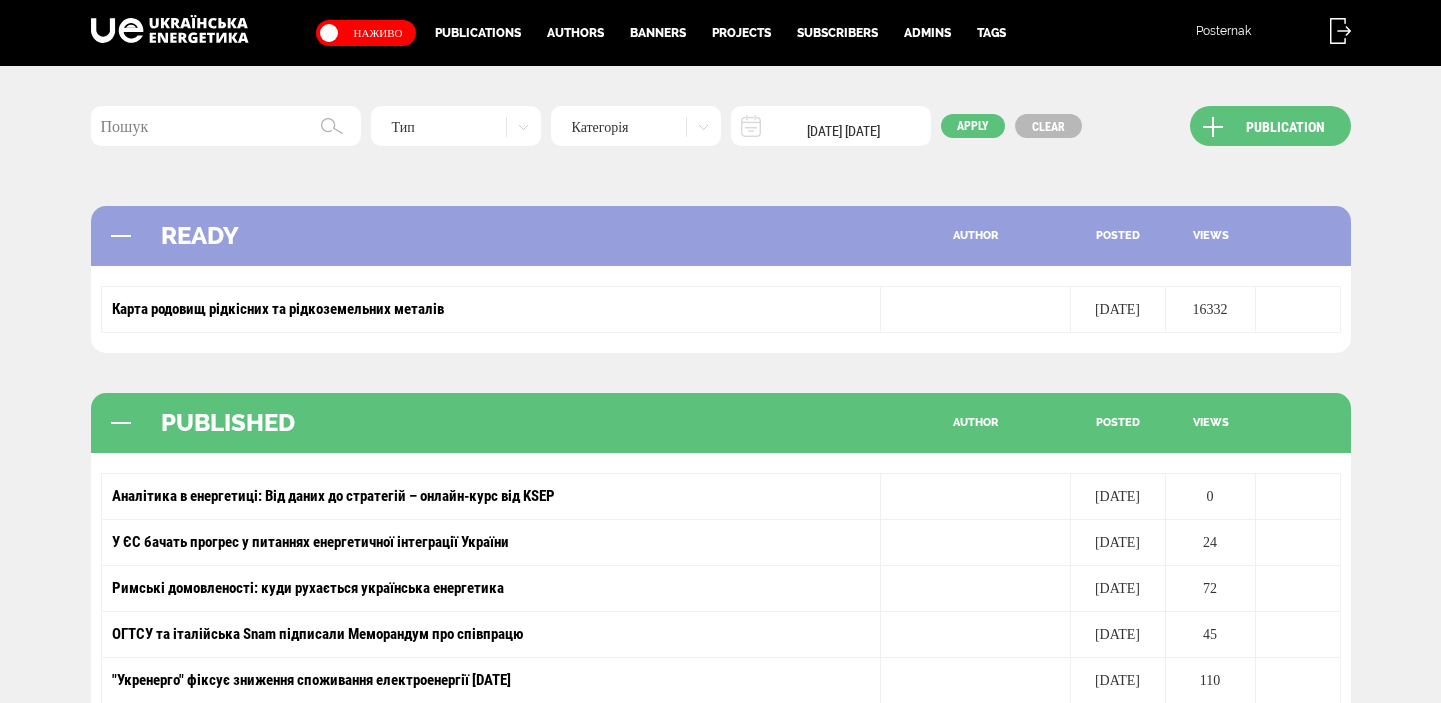 scroll, scrollTop: 0, scrollLeft: 0, axis: both 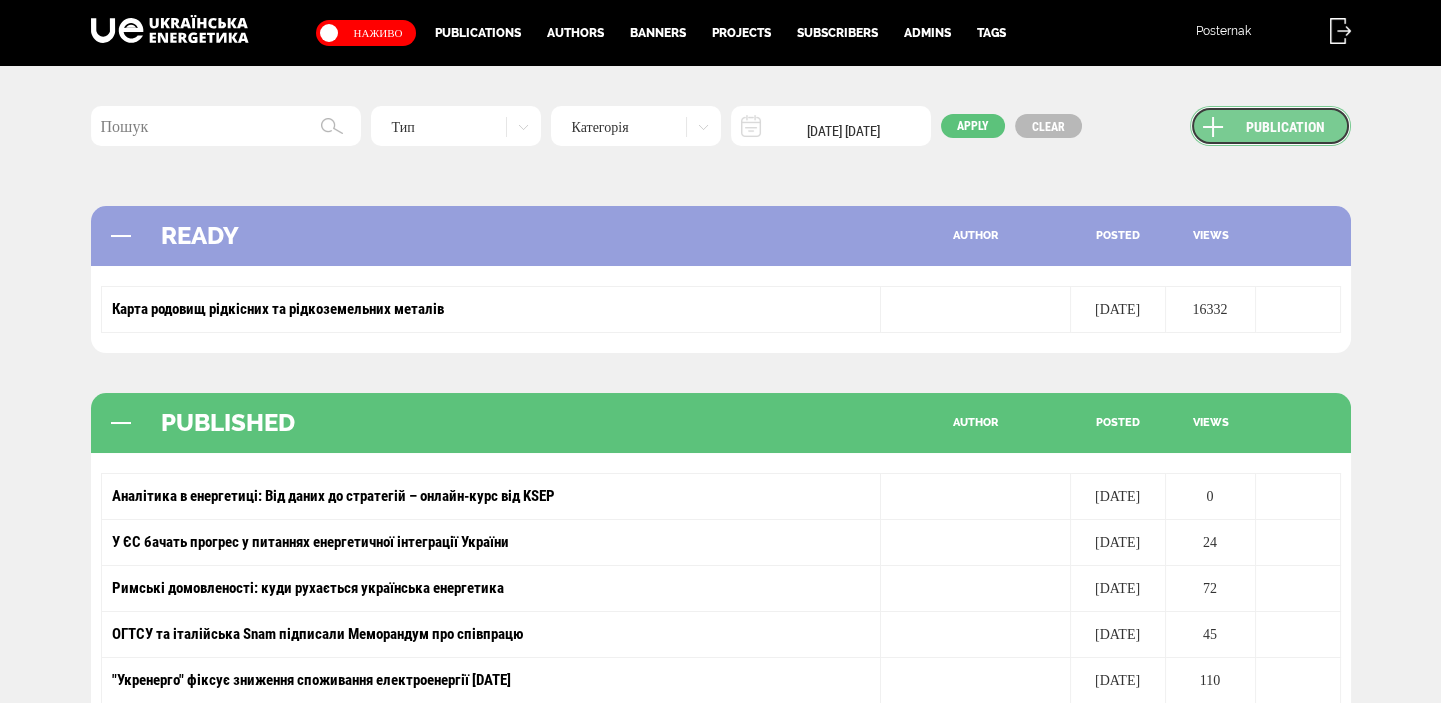 click on "Publication" at bounding box center (1270, 126) 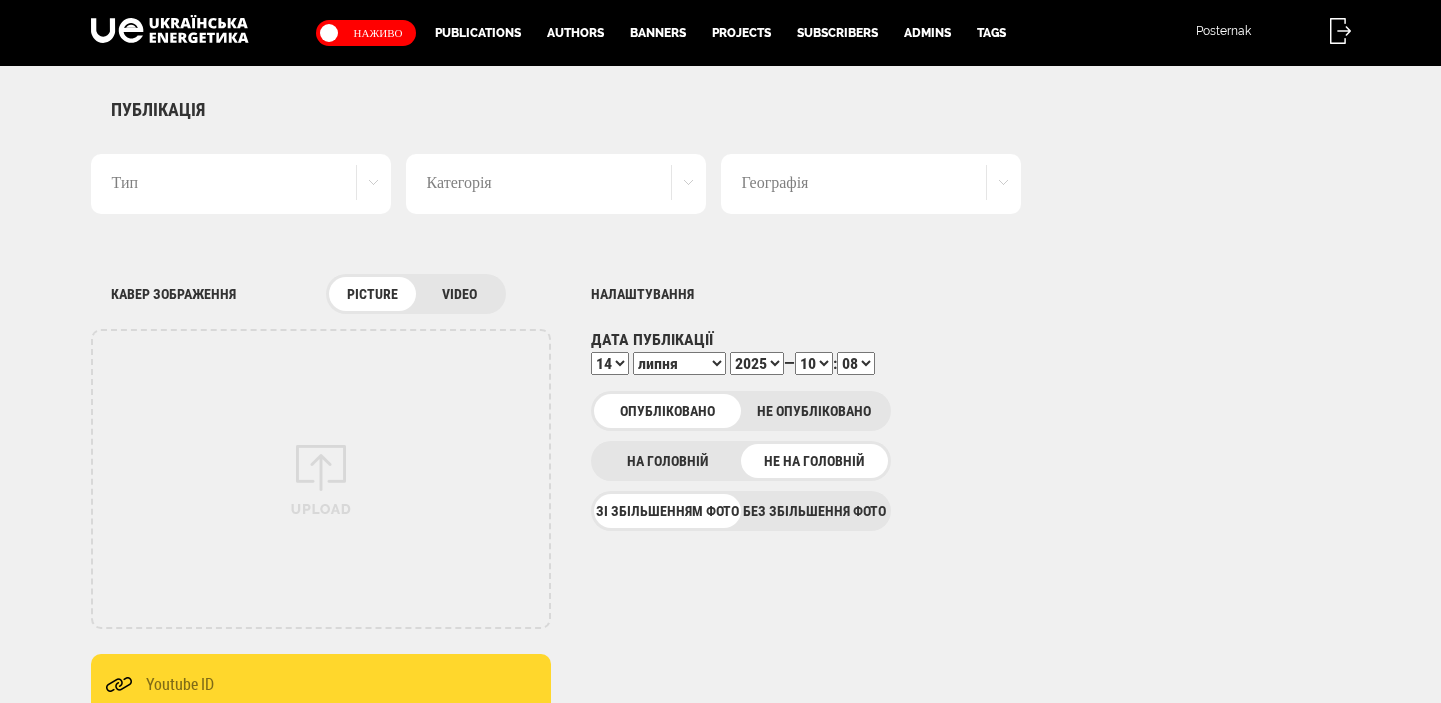 scroll, scrollTop: 0, scrollLeft: 0, axis: both 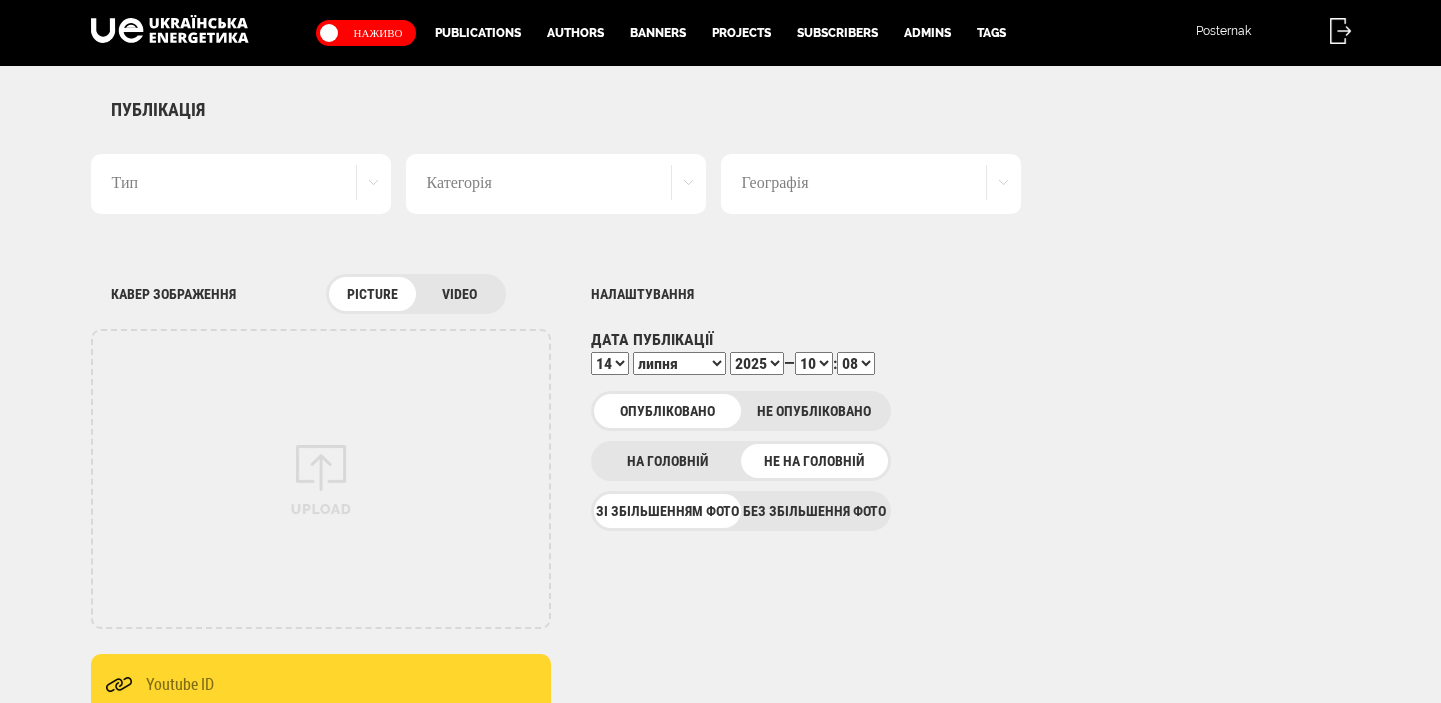 click on "Без збільшення фото" at bounding box center [814, 511] 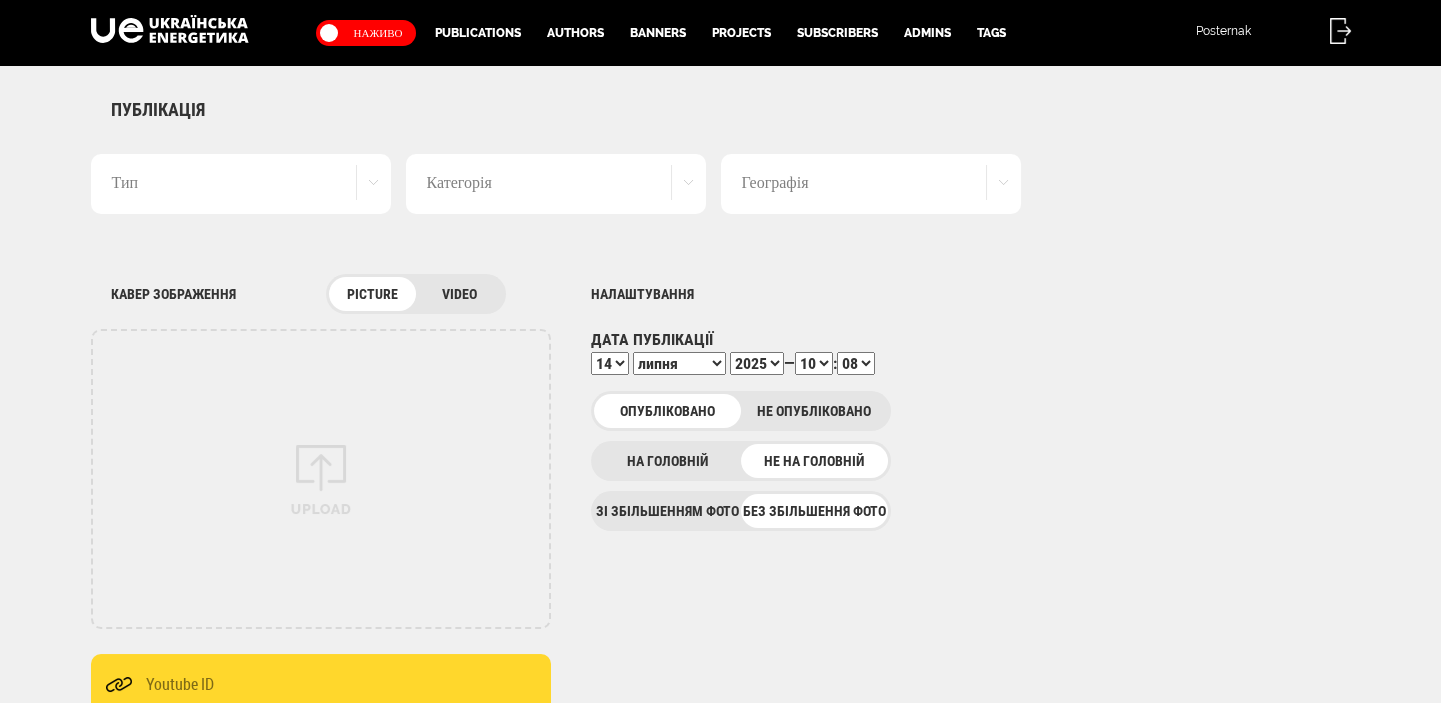 scroll, scrollTop: 0, scrollLeft: 0, axis: both 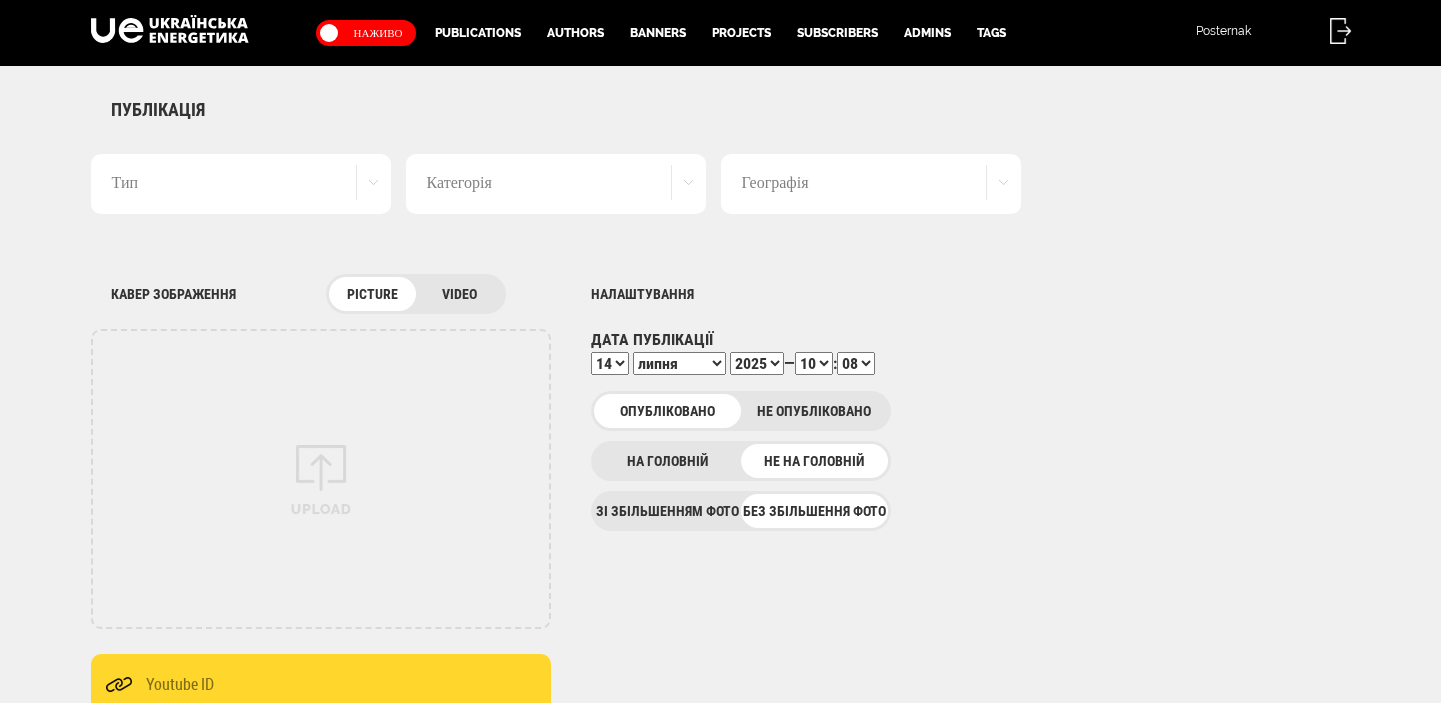 click on "Тип" at bounding box center (241, 184) 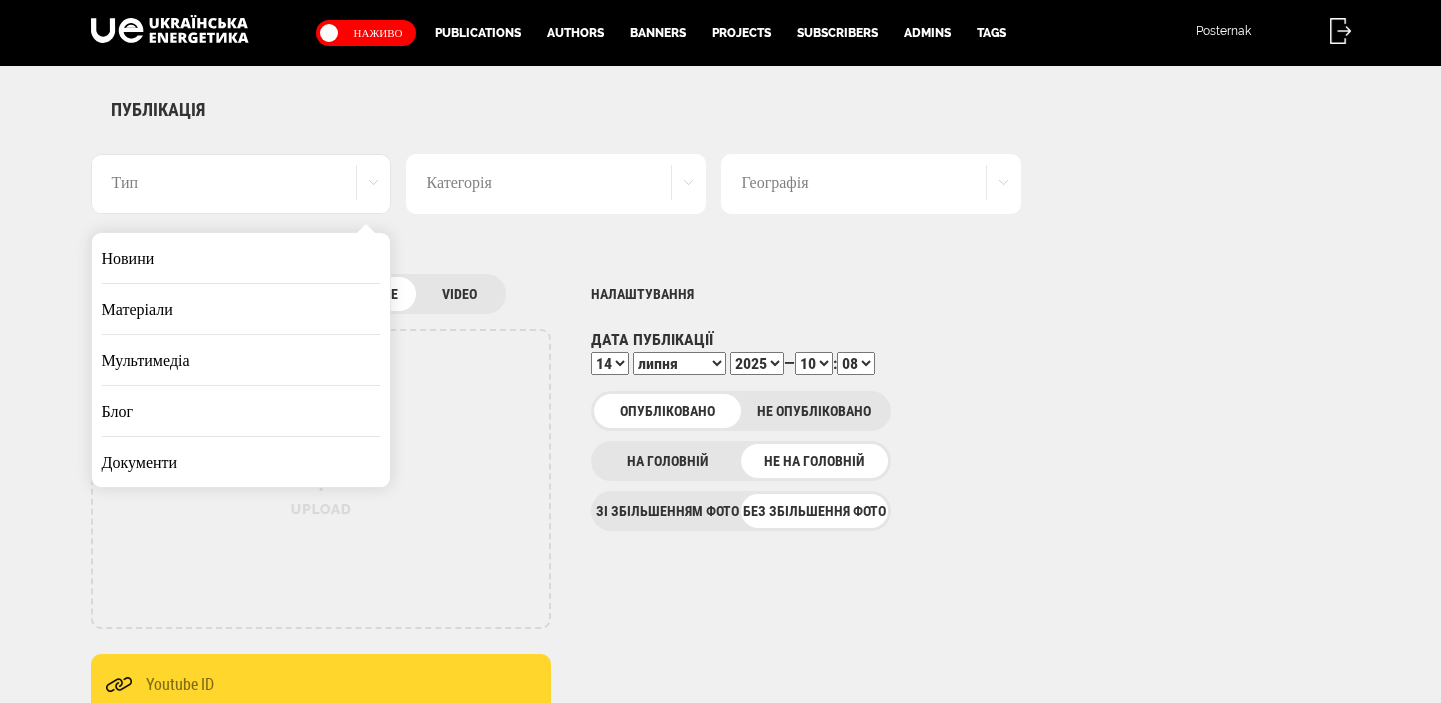 click on "Новини" at bounding box center (241, 258) 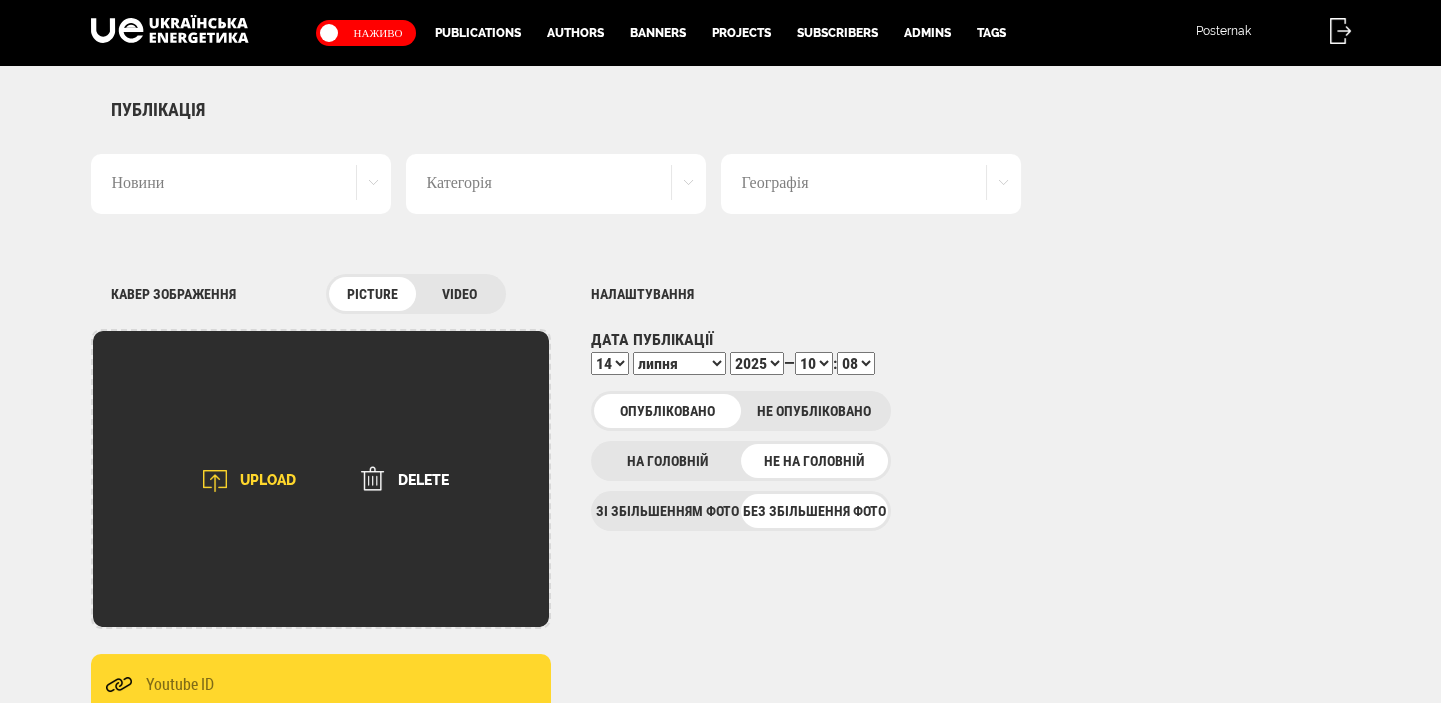 click at bounding box center [215, 481] 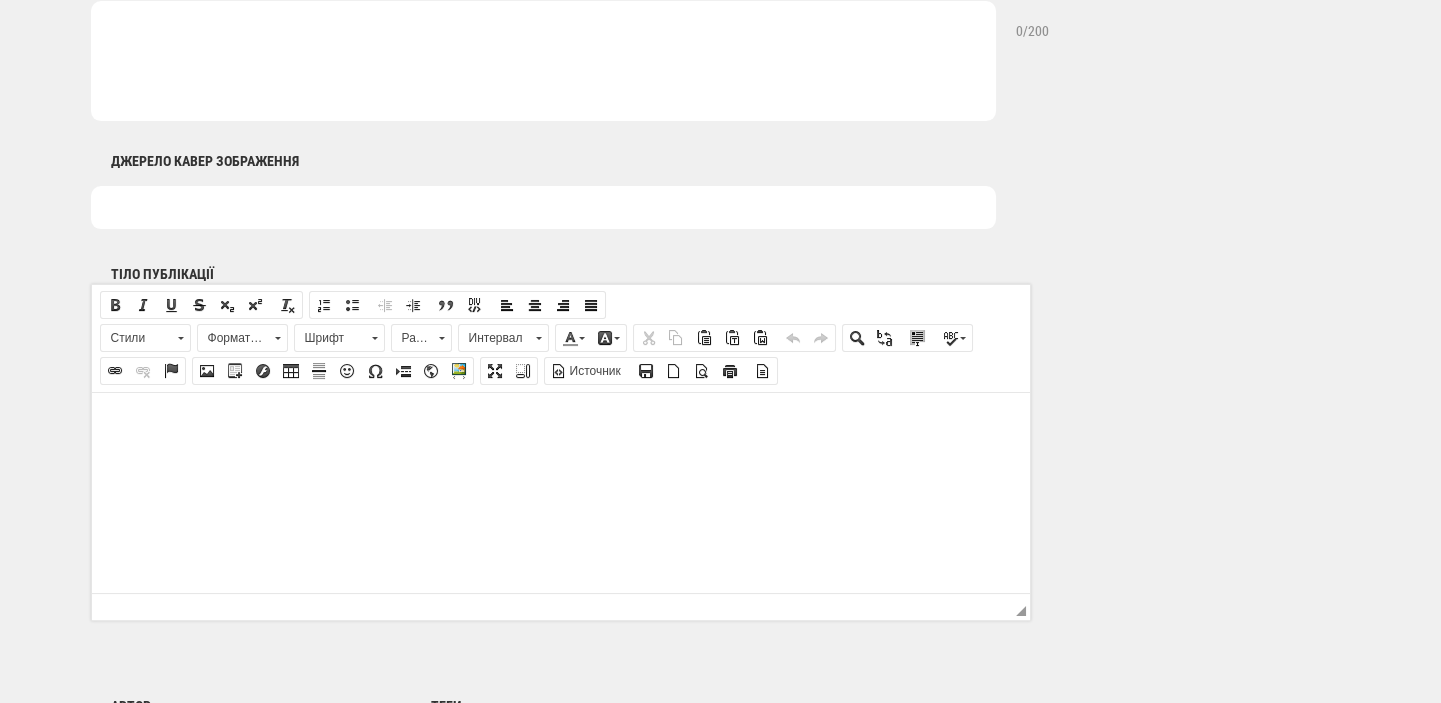 scroll, scrollTop: 1060, scrollLeft: 0, axis: vertical 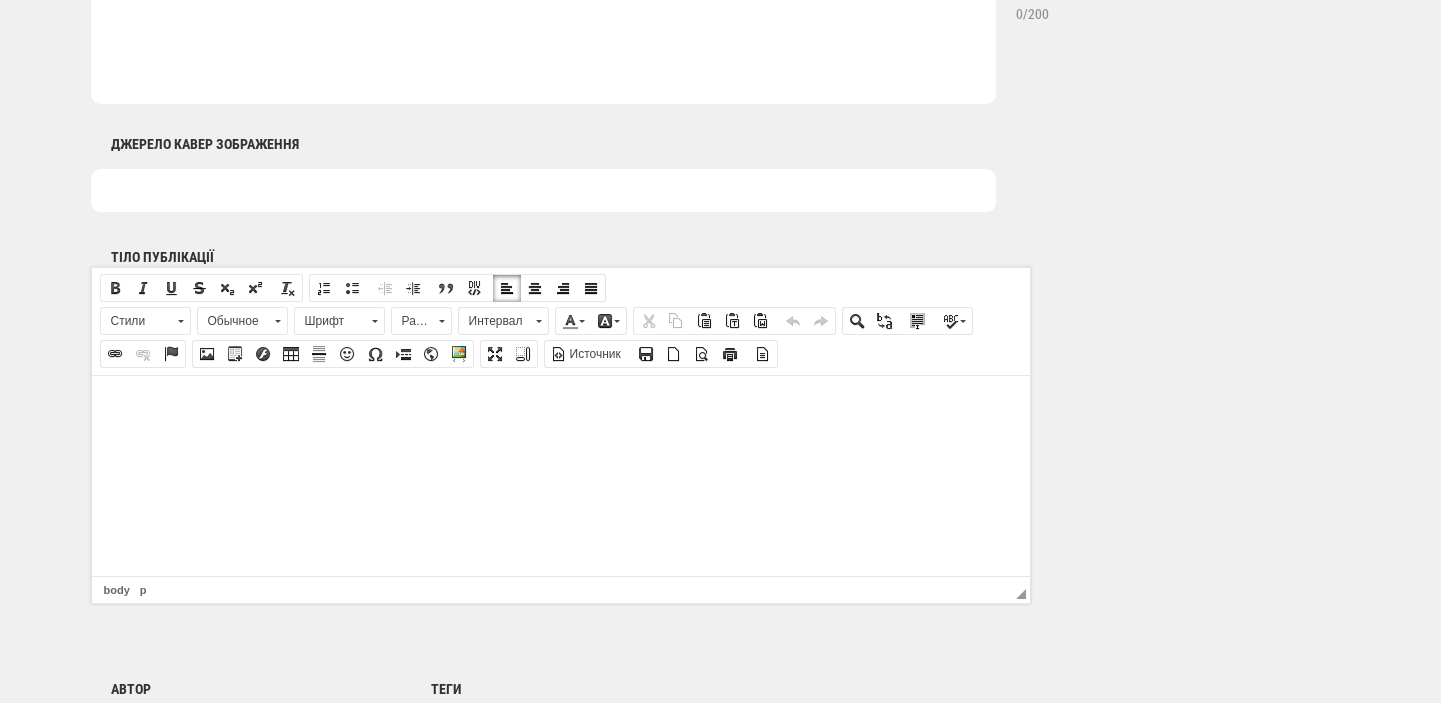click at bounding box center [560, 405] 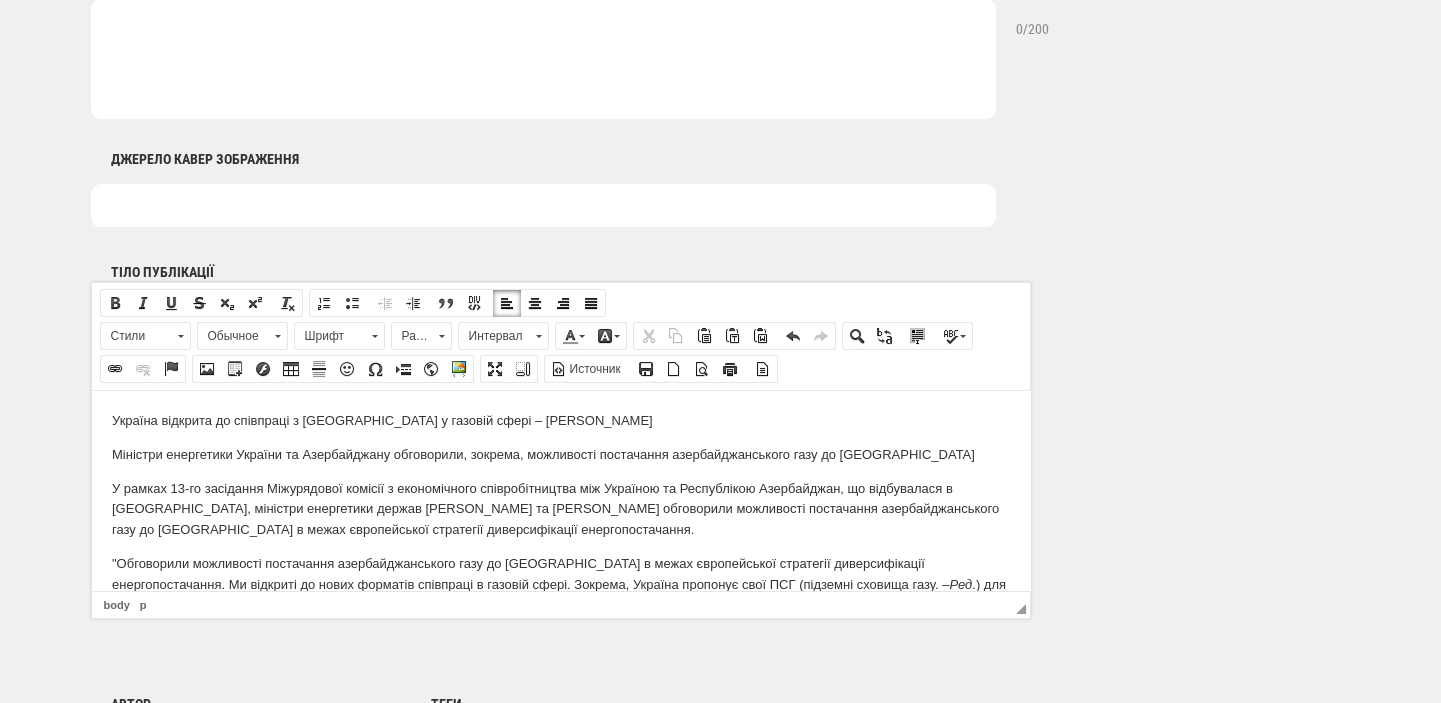 scroll, scrollTop: 1060, scrollLeft: 0, axis: vertical 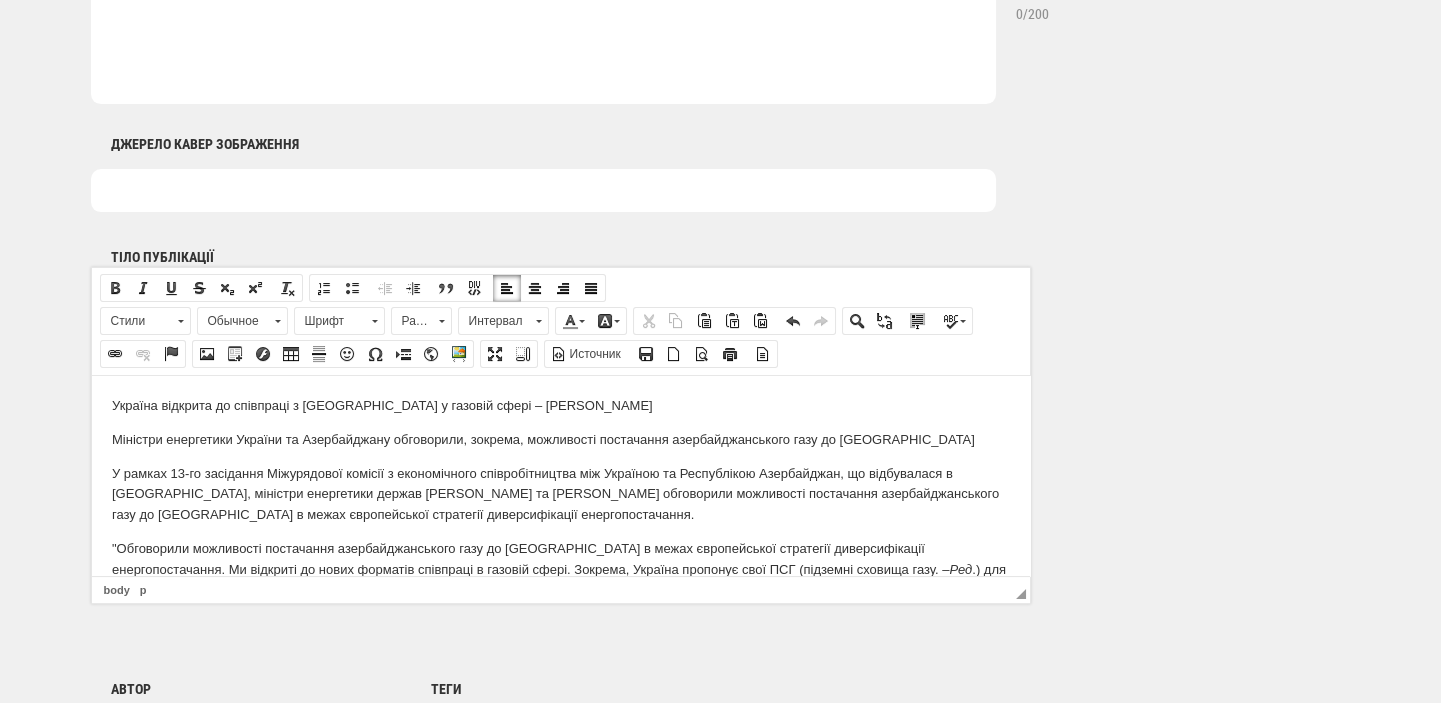 click at bounding box center [543, 190] 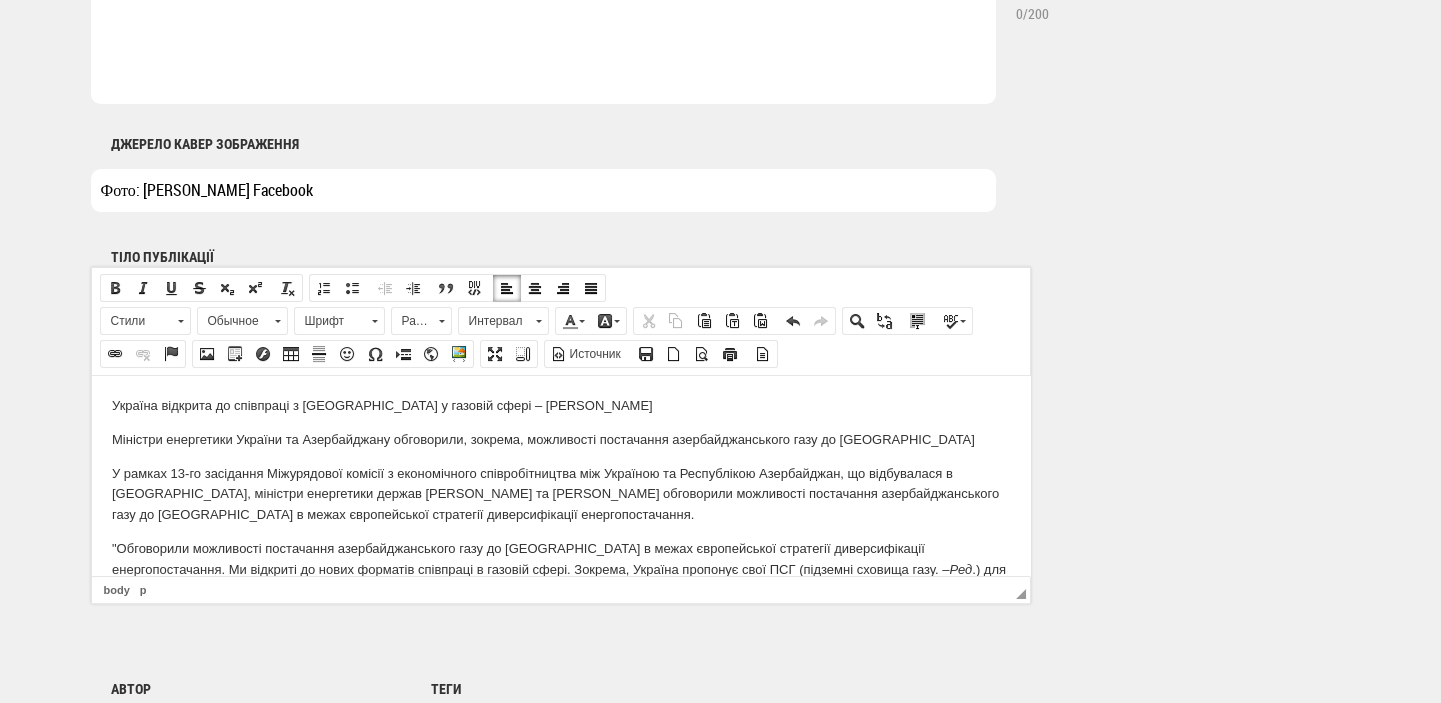 type on "Фото: [PERSON_NAME] Facebook" 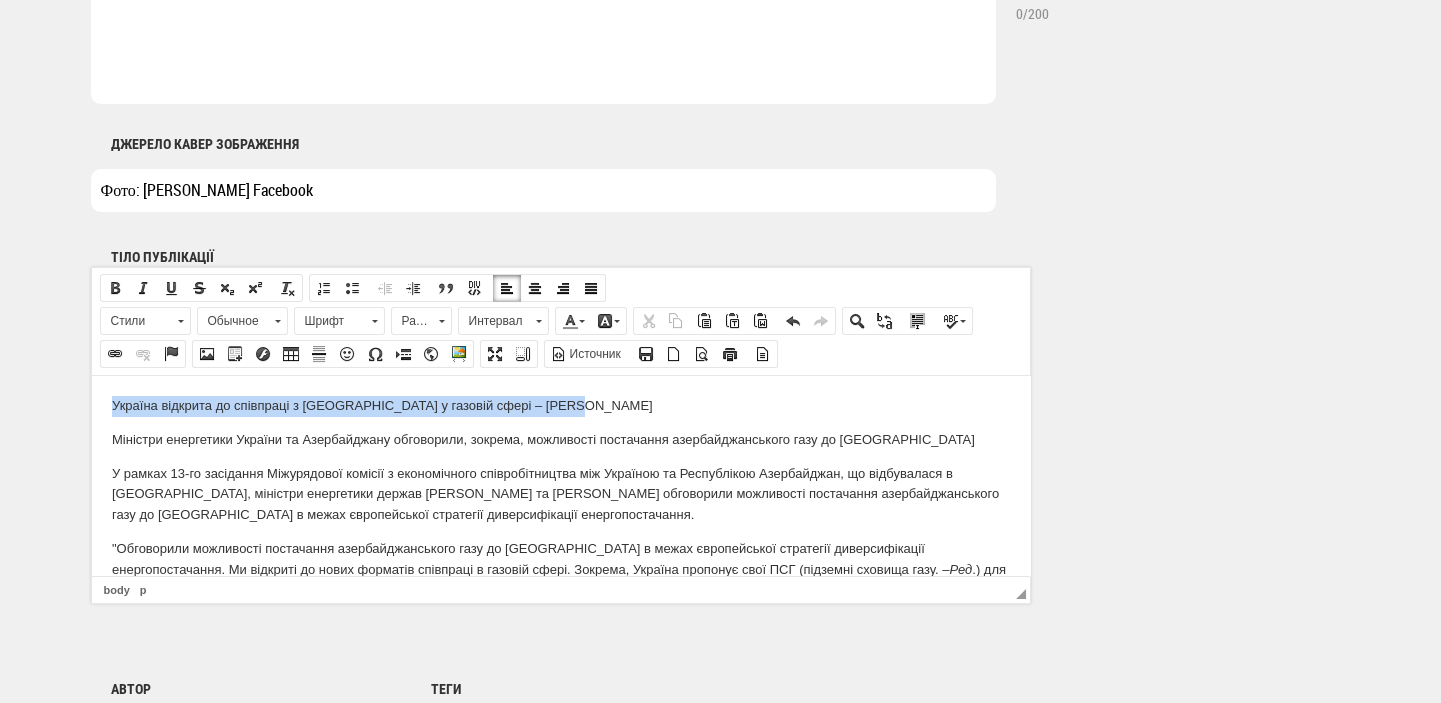 drag, startPoint x: 594, startPoint y: 403, endPoint x: 174, endPoint y: 799, distance: 577.24866 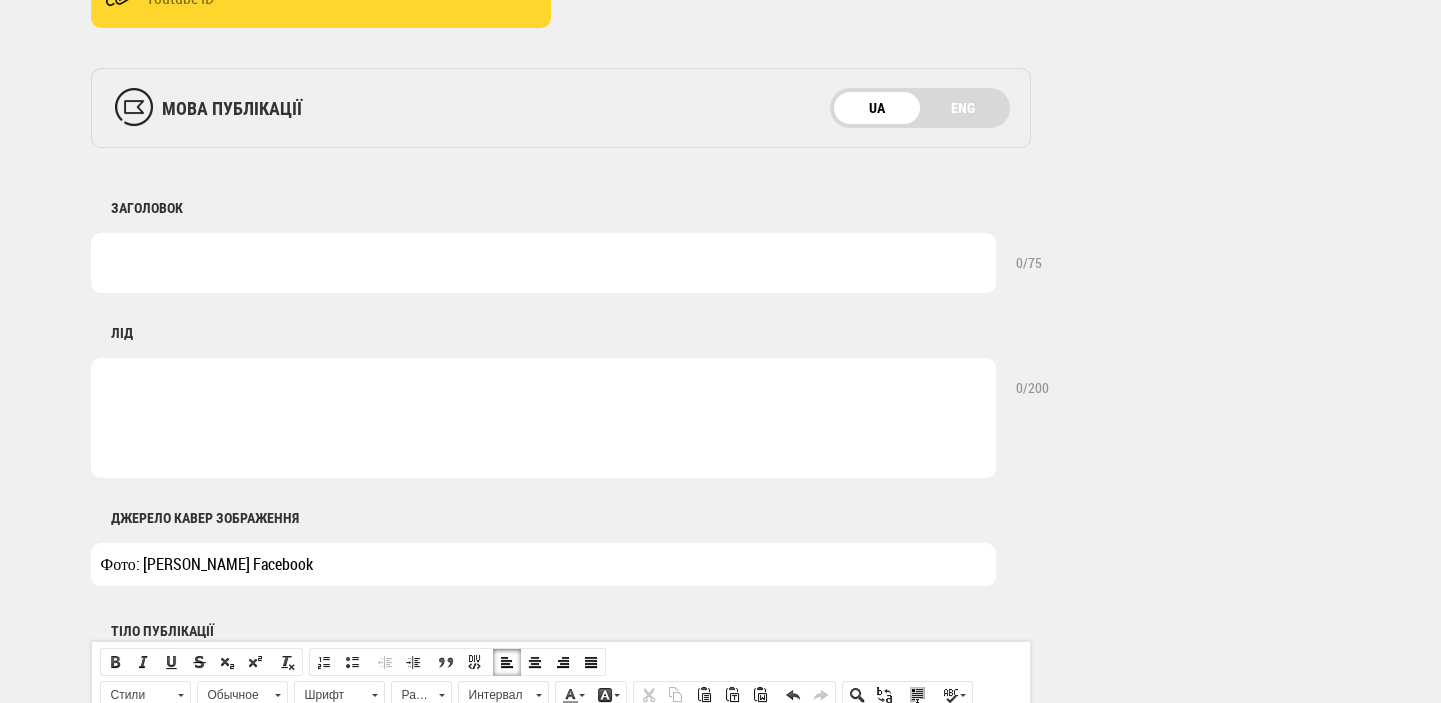 scroll, scrollTop: 424, scrollLeft: 0, axis: vertical 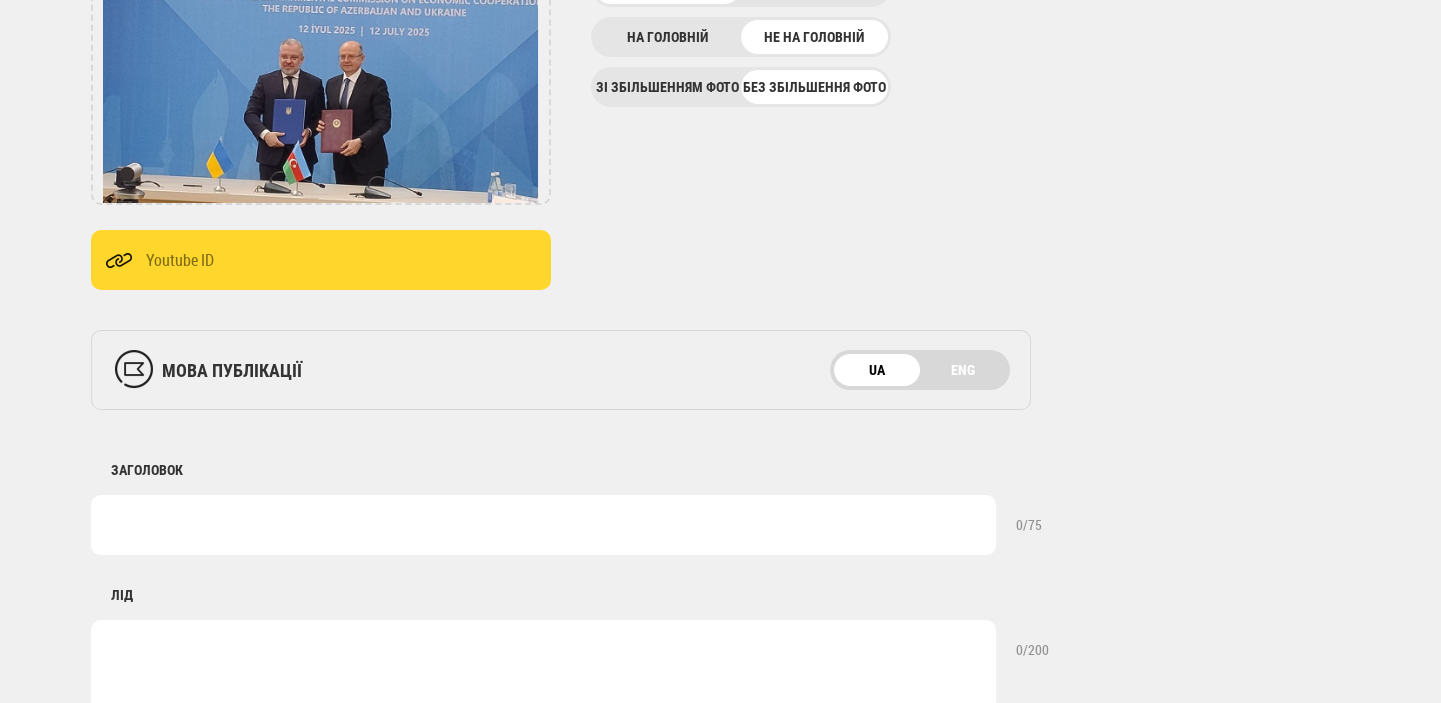 click at bounding box center (543, 525) 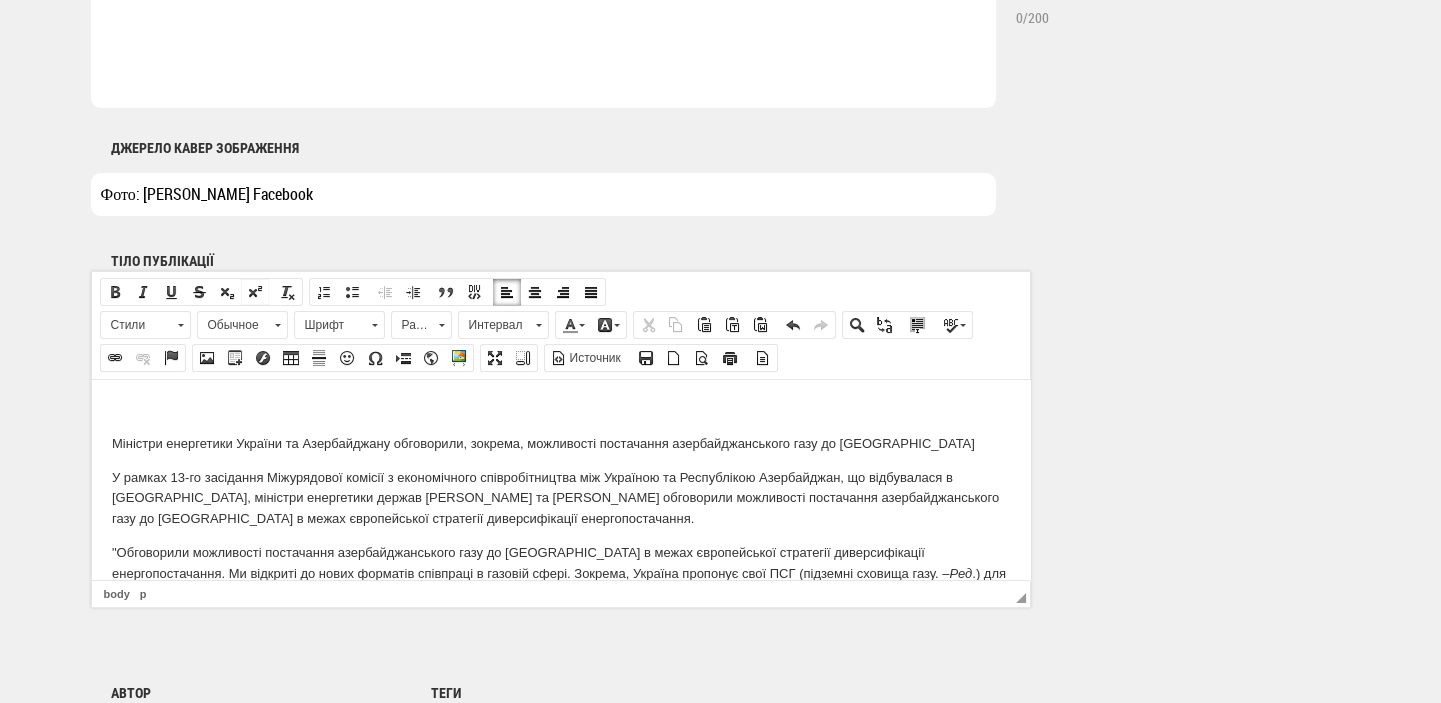 scroll, scrollTop: 1060, scrollLeft: 0, axis: vertical 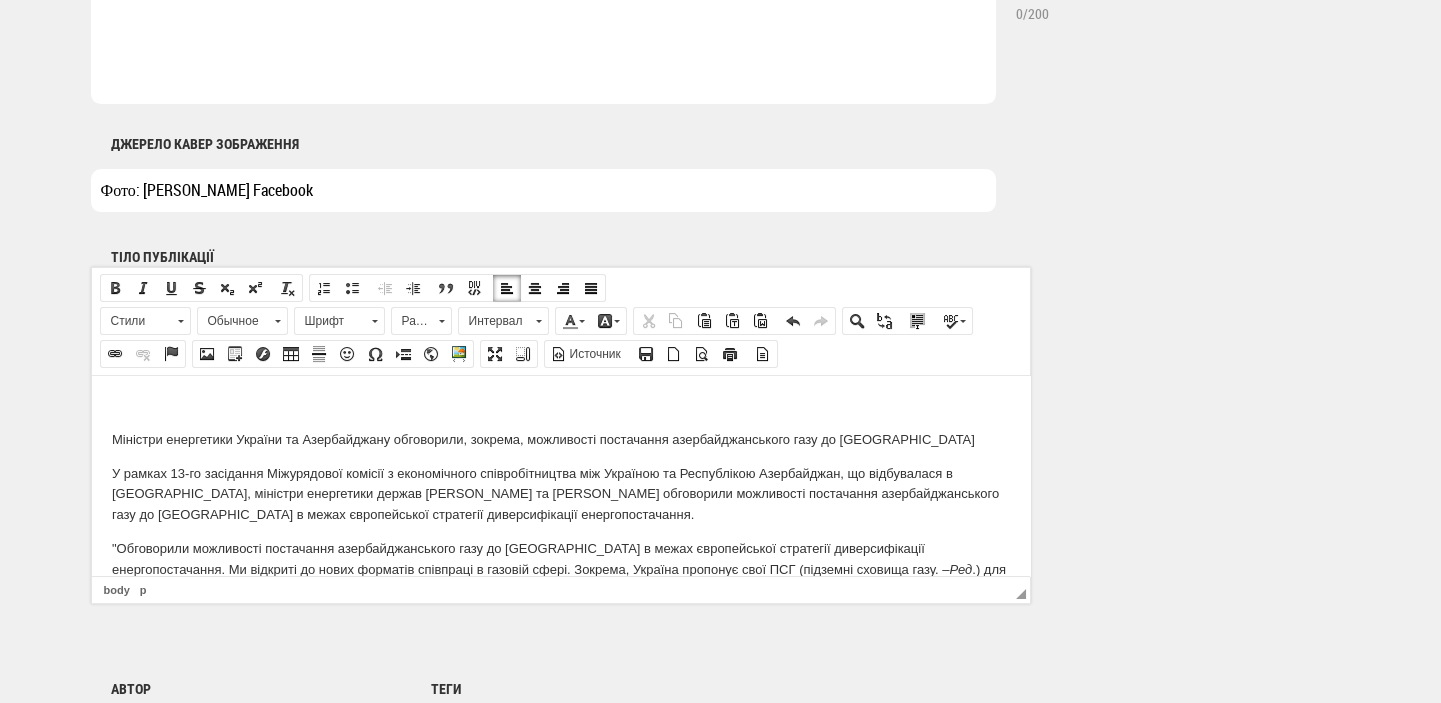 type on "Україна відкрита до співпраці з [GEOGRAPHIC_DATA] у газовій сфері – [PERSON_NAME]" 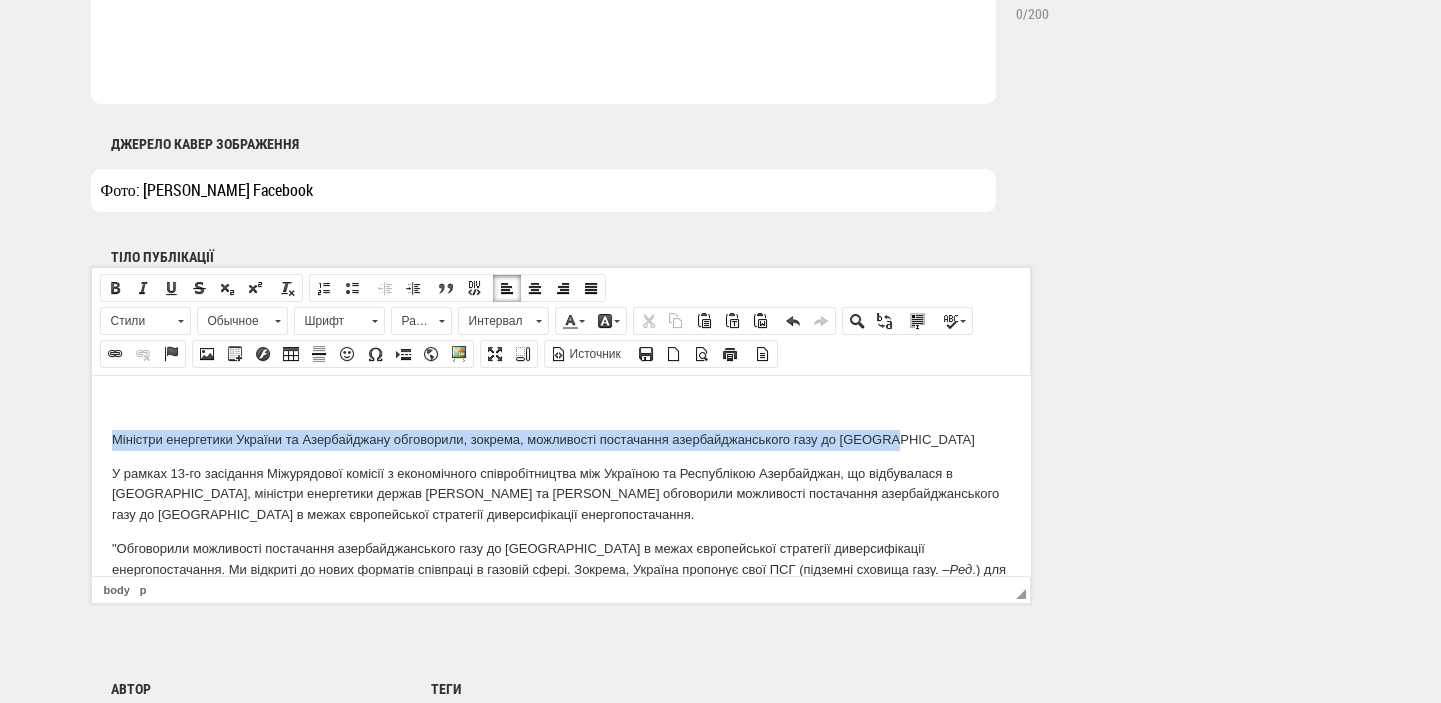 drag, startPoint x: 112, startPoint y: 439, endPoint x: 895, endPoint y: 438, distance: 783.0006 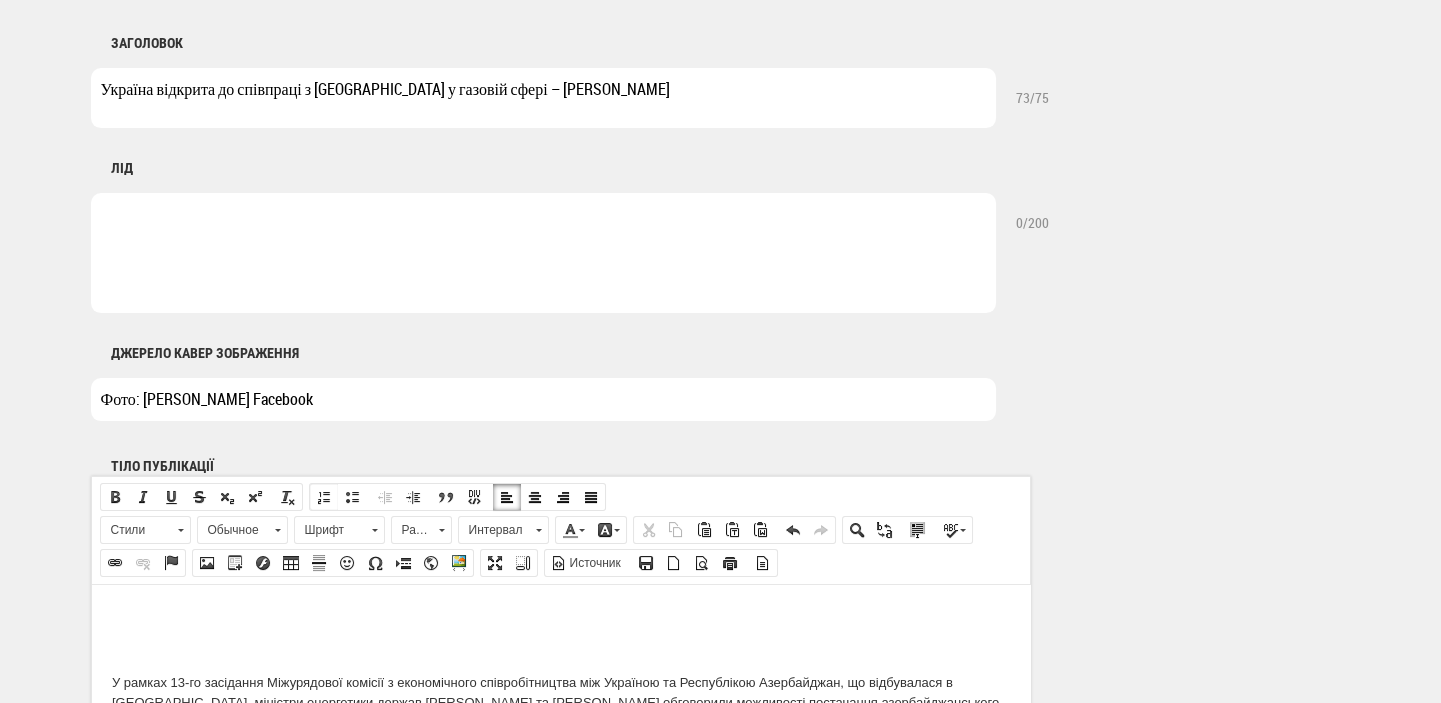 scroll, scrollTop: 636, scrollLeft: 0, axis: vertical 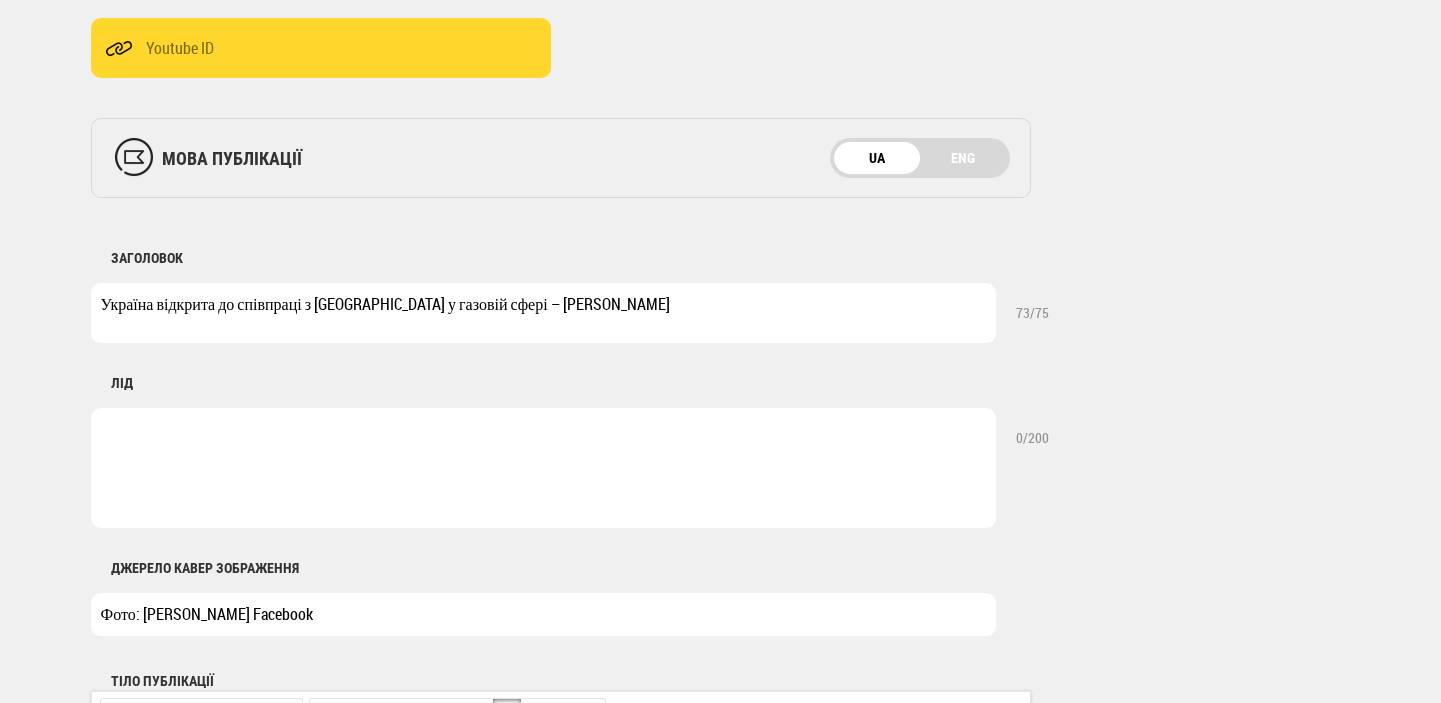 click at bounding box center [543, 468] 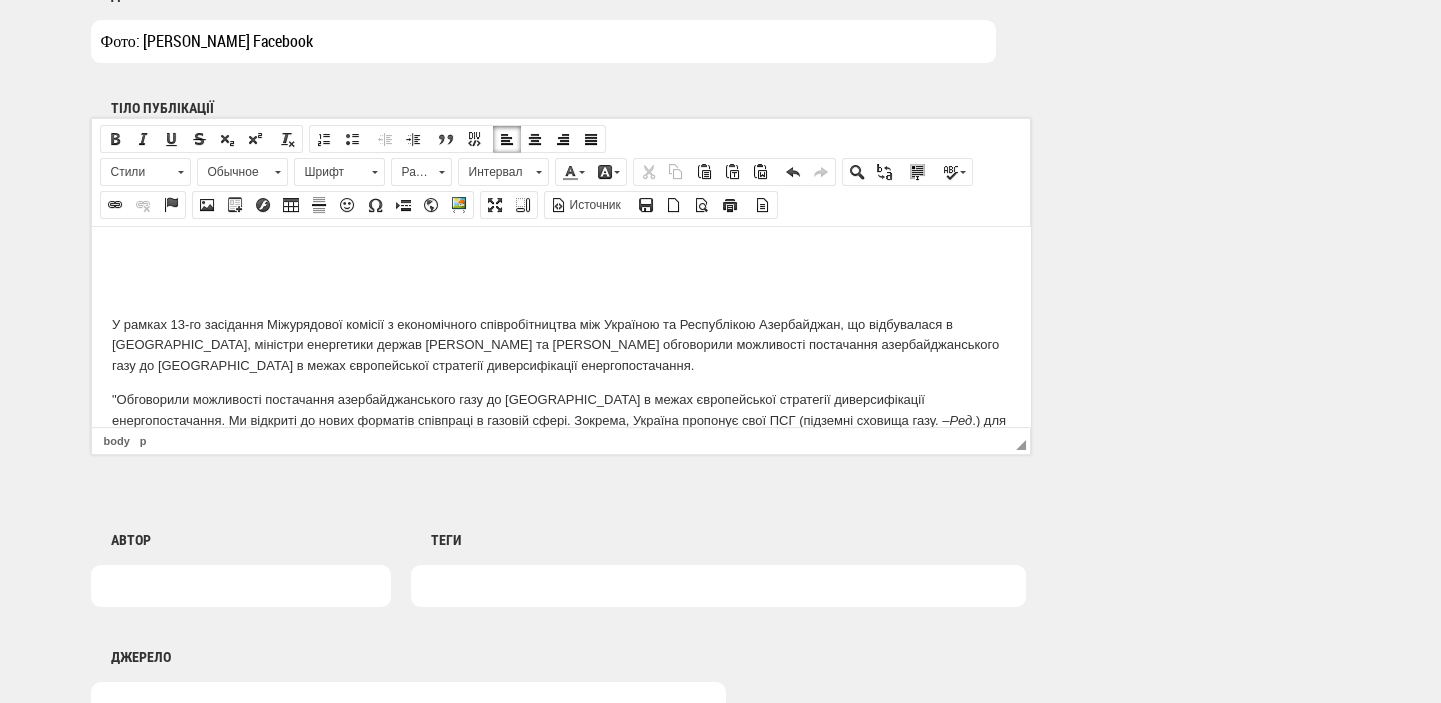 scroll, scrollTop: 1272, scrollLeft: 0, axis: vertical 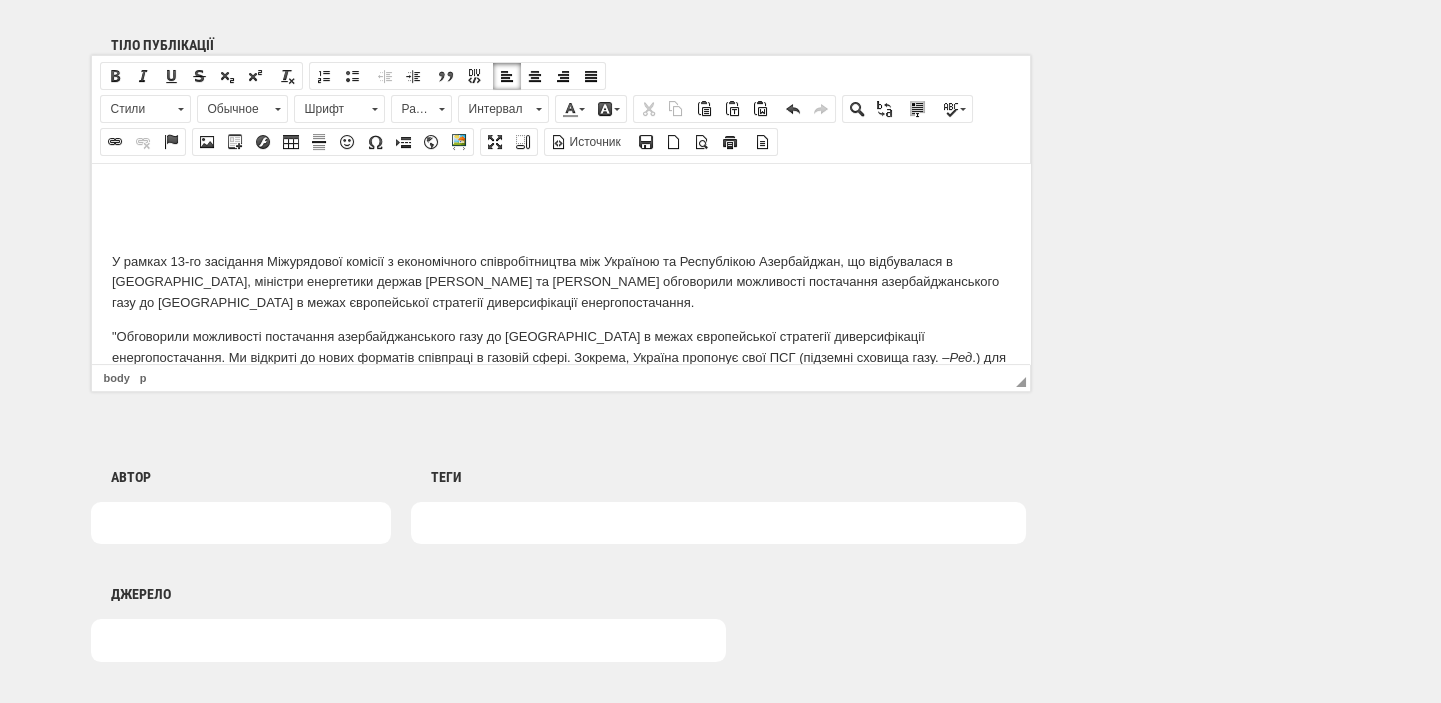 type on "Міністри енергетики України та Азербайджану обговорили, зокрема, можливості постачання азербайджанського газу до [GEOGRAPHIC_DATA]" 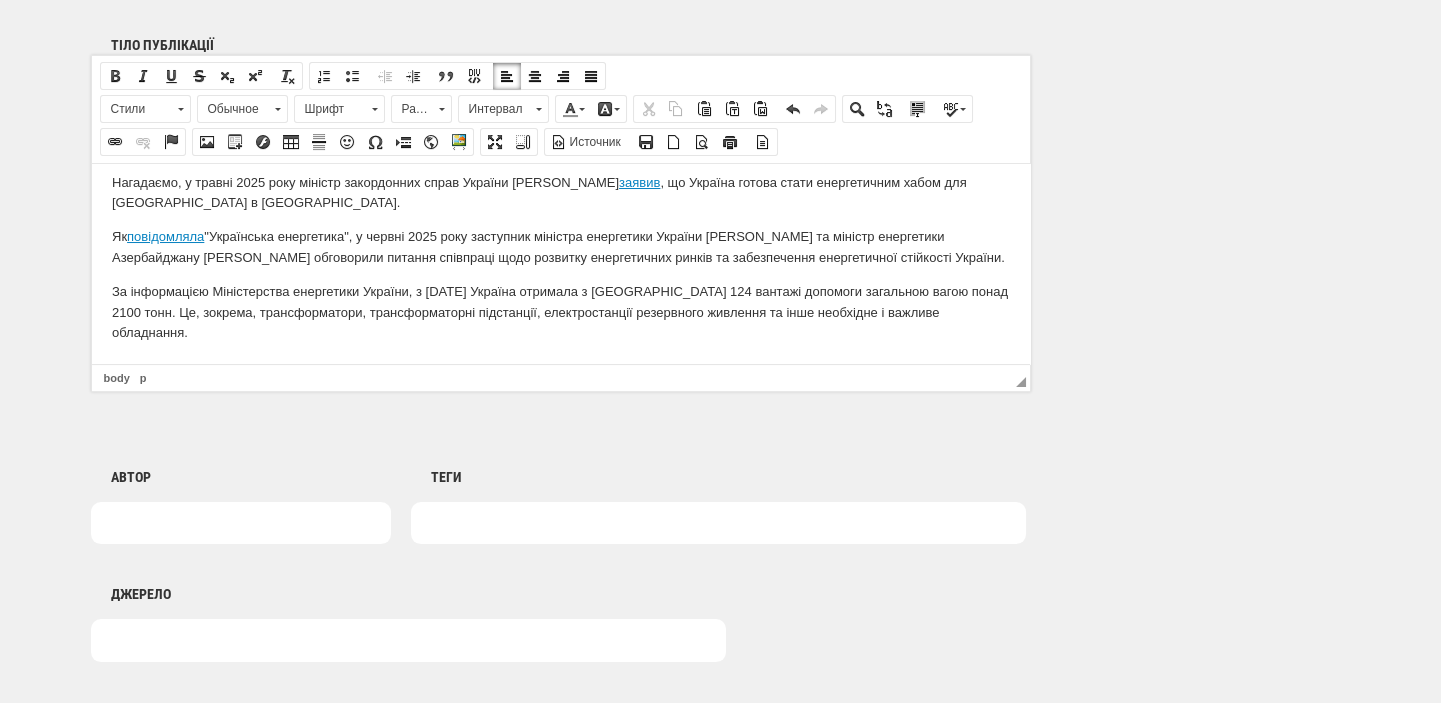 scroll, scrollTop: 347, scrollLeft: 0, axis: vertical 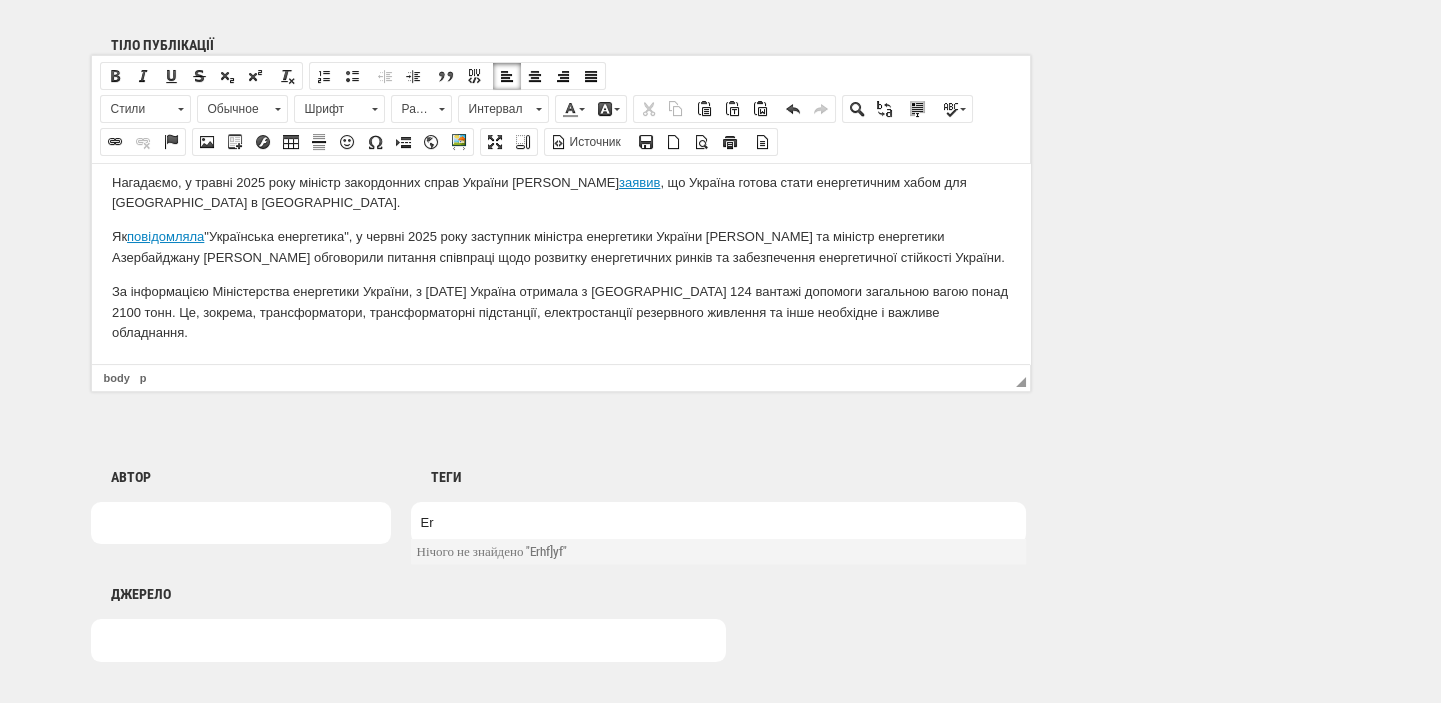 type on "E" 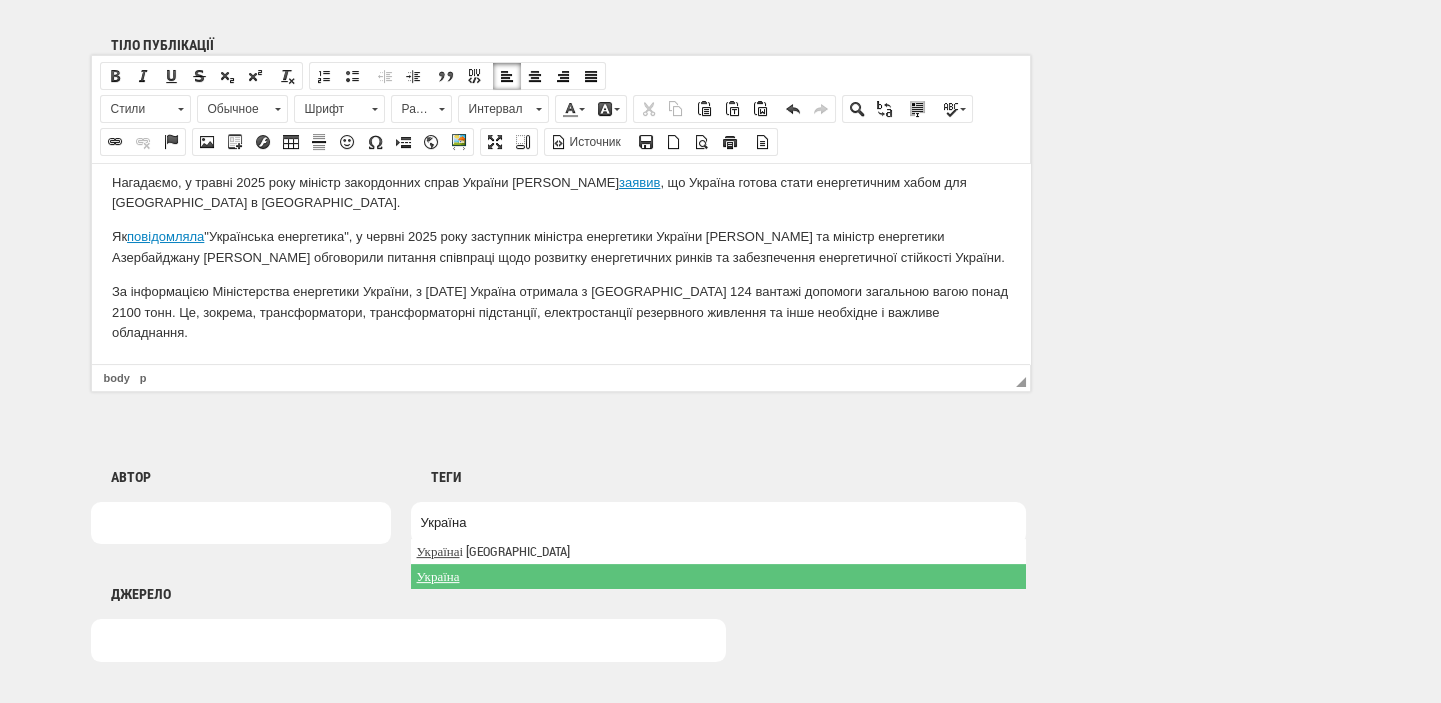 type on "Україна" 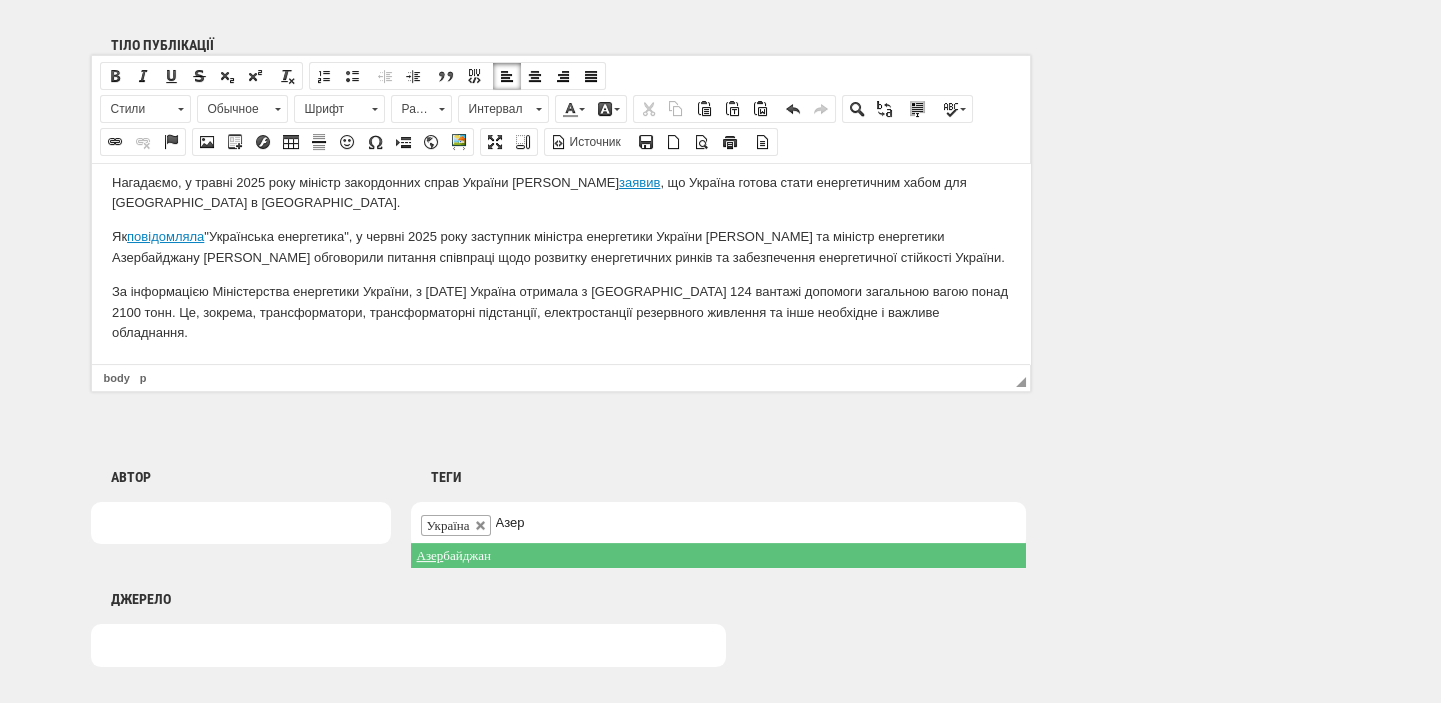 type on "Азер" 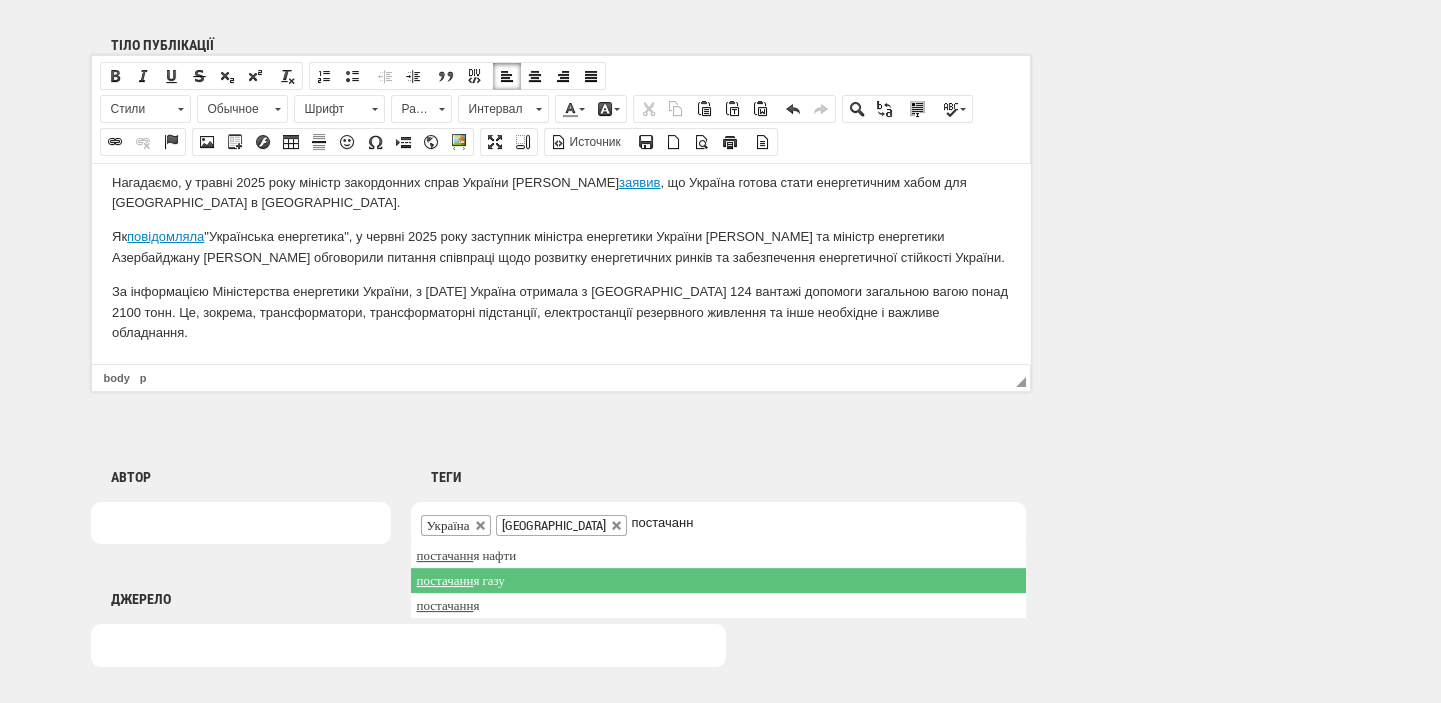 type on "постачанн" 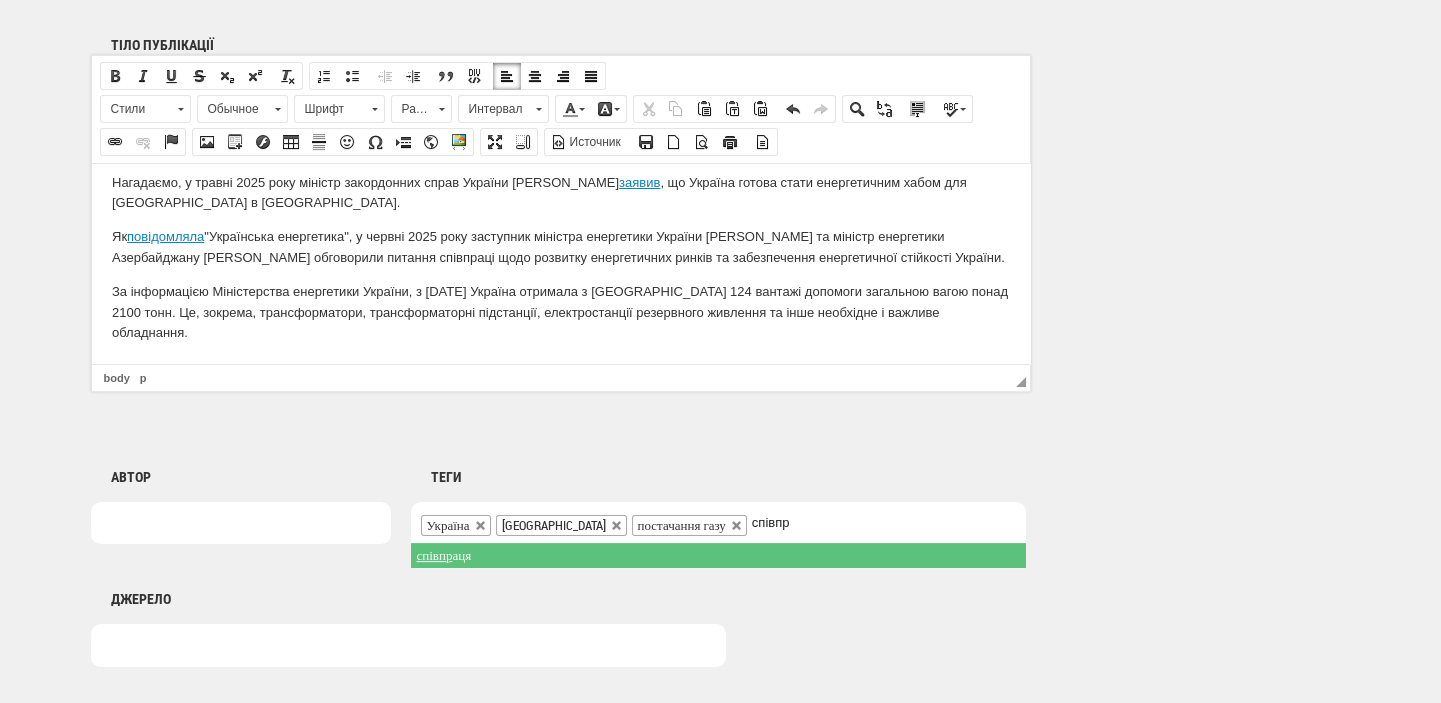 type on "співпр" 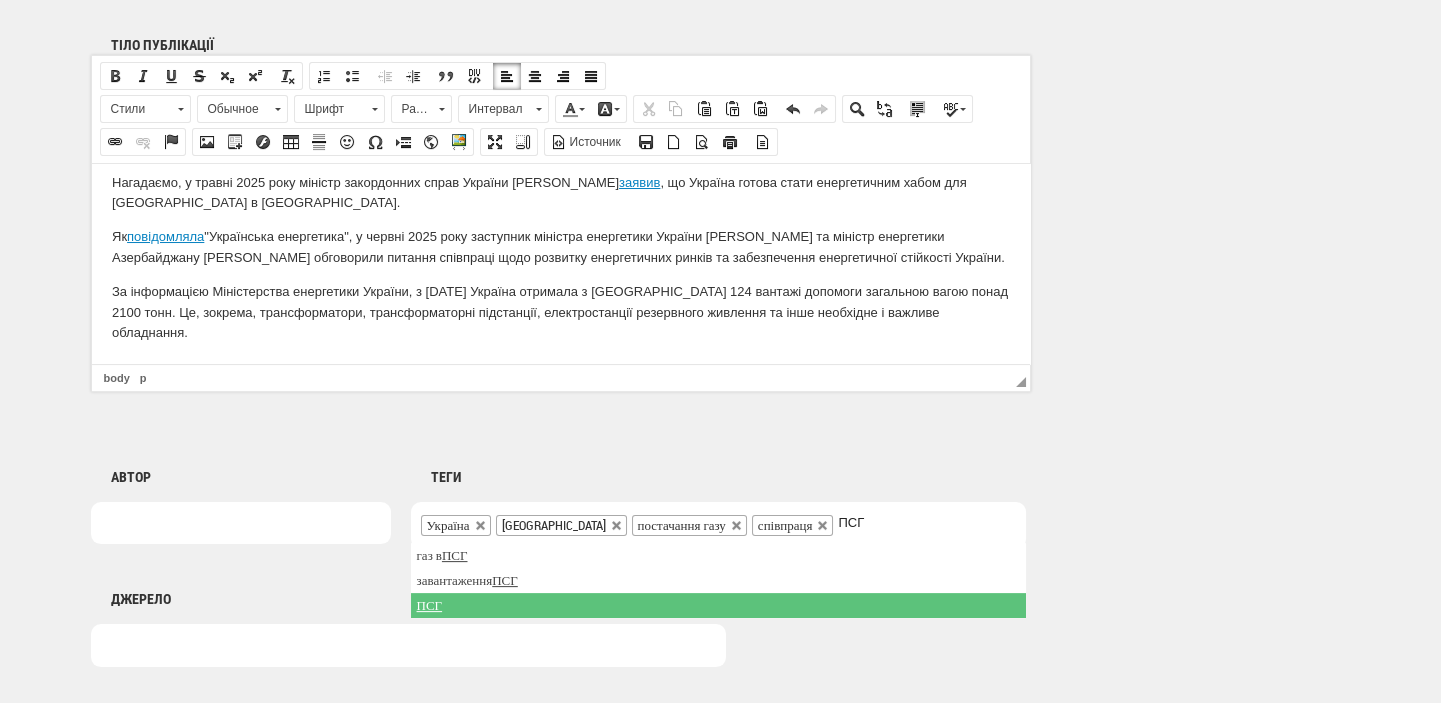 type on "ПСГ" 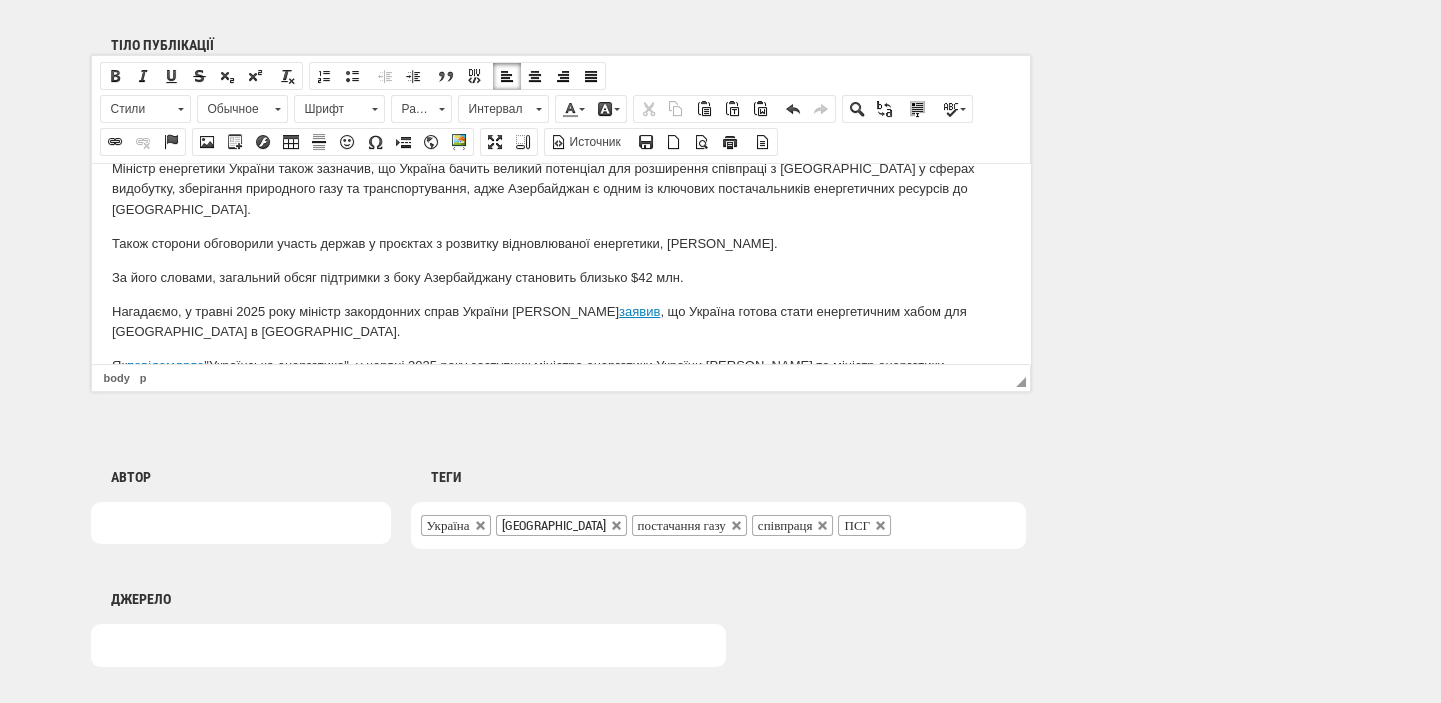 scroll, scrollTop: 211, scrollLeft: 0, axis: vertical 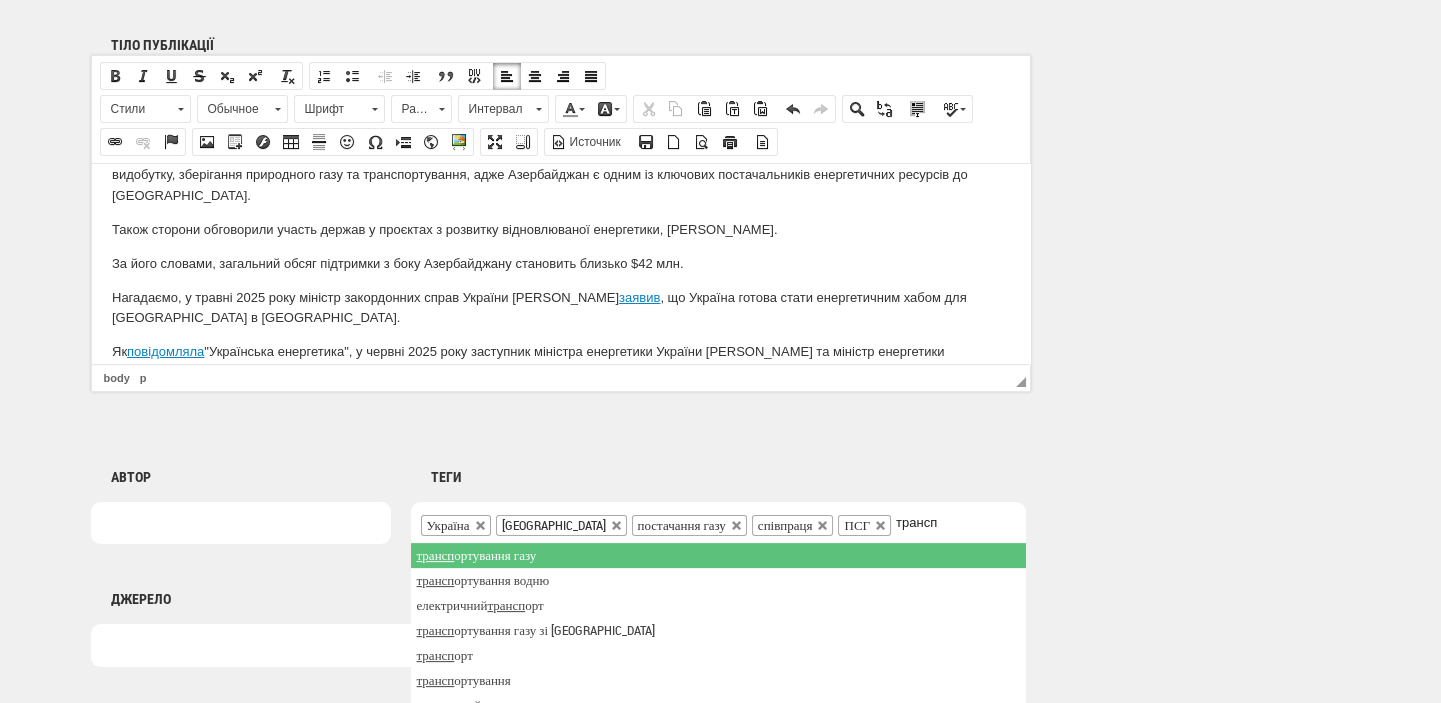 type on "трансп" 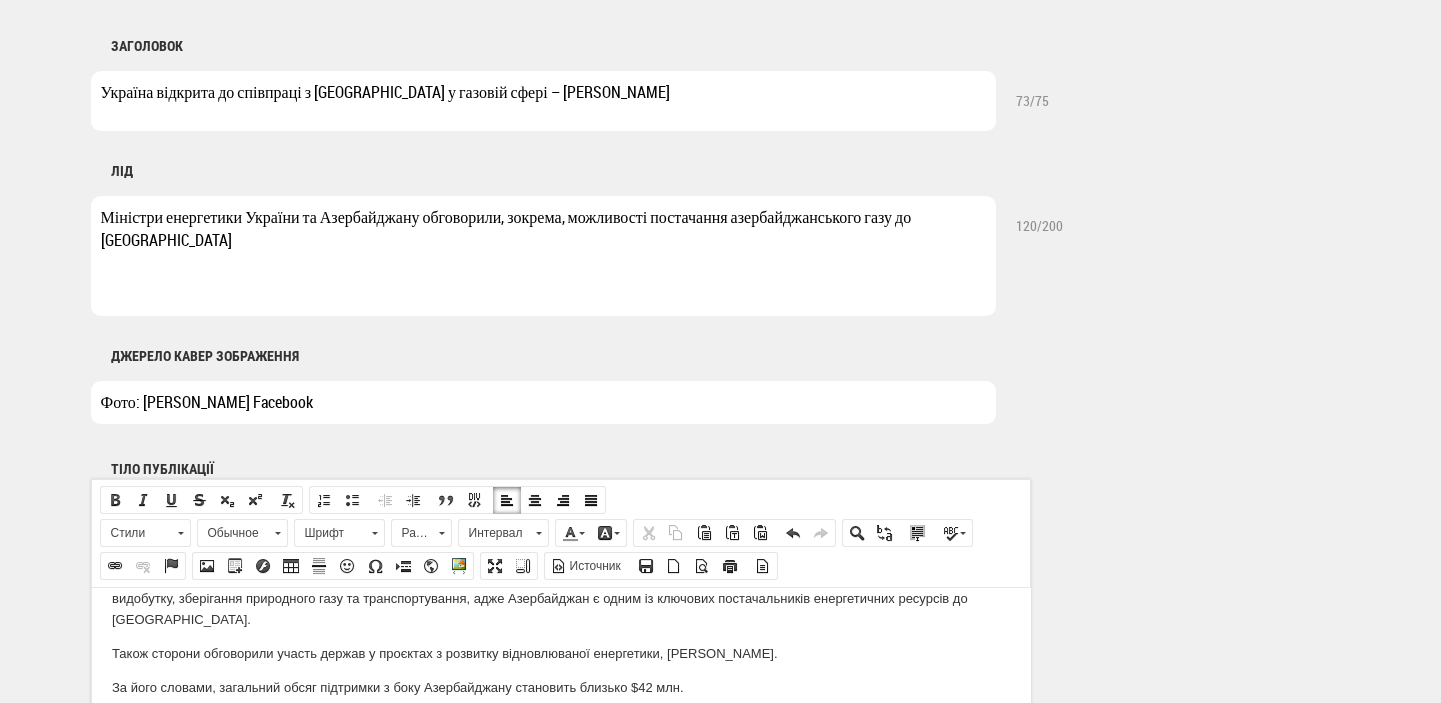 scroll, scrollTop: 1484, scrollLeft: 0, axis: vertical 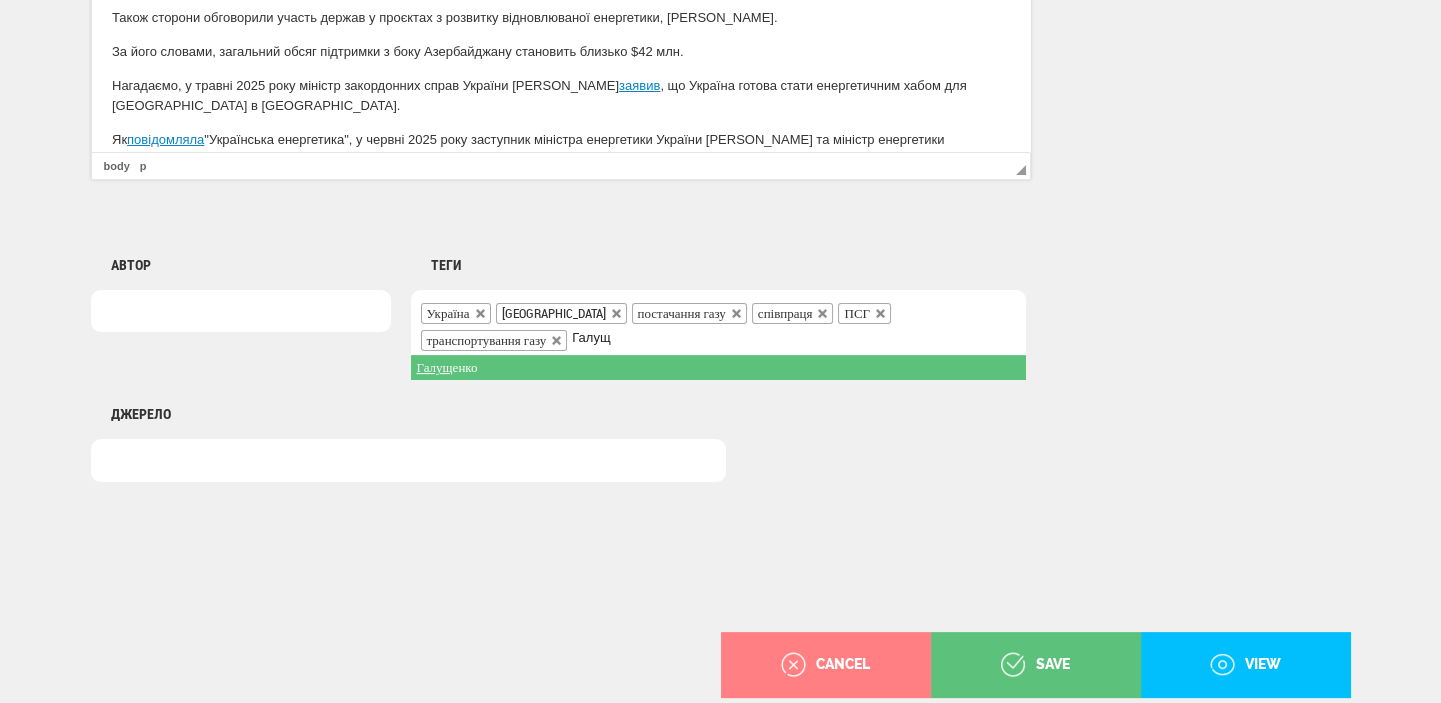 type on "Галущ" 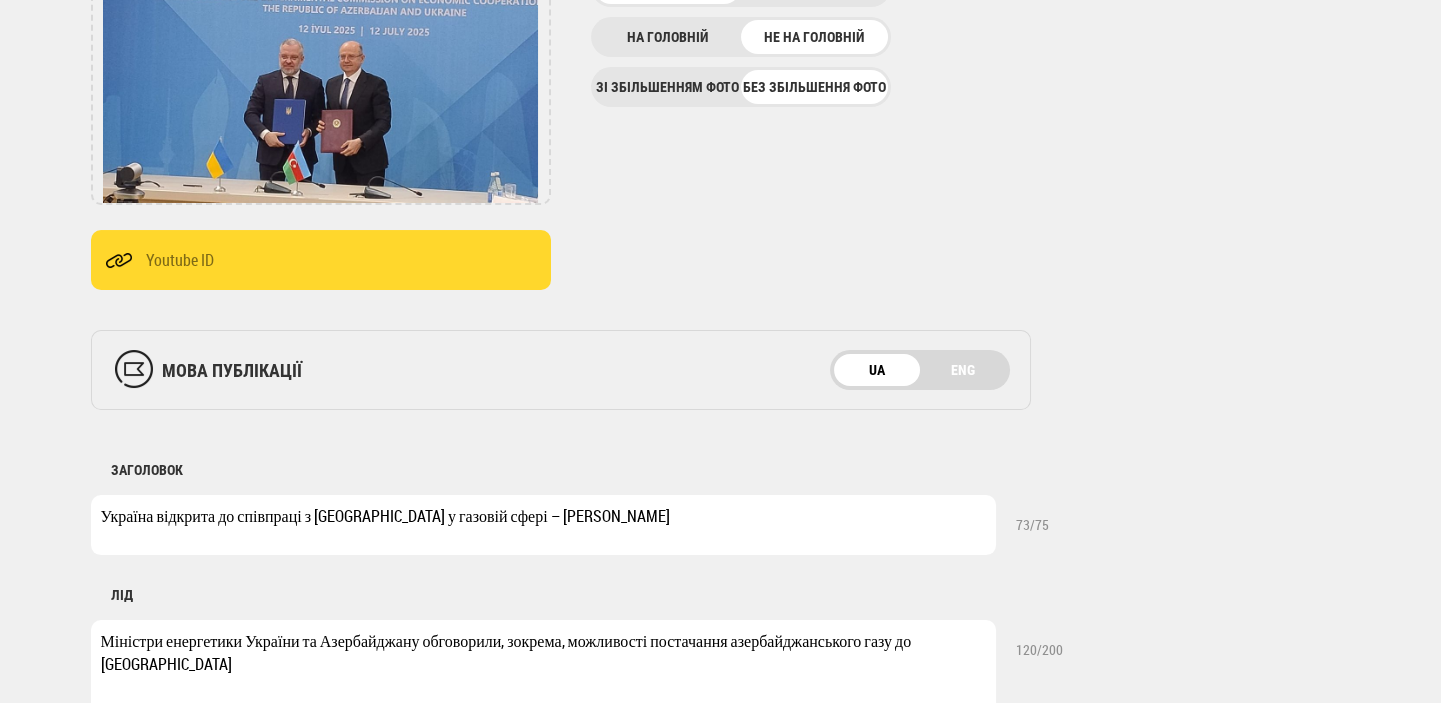 scroll, scrollTop: 0, scrollLeft: 0, axis: both 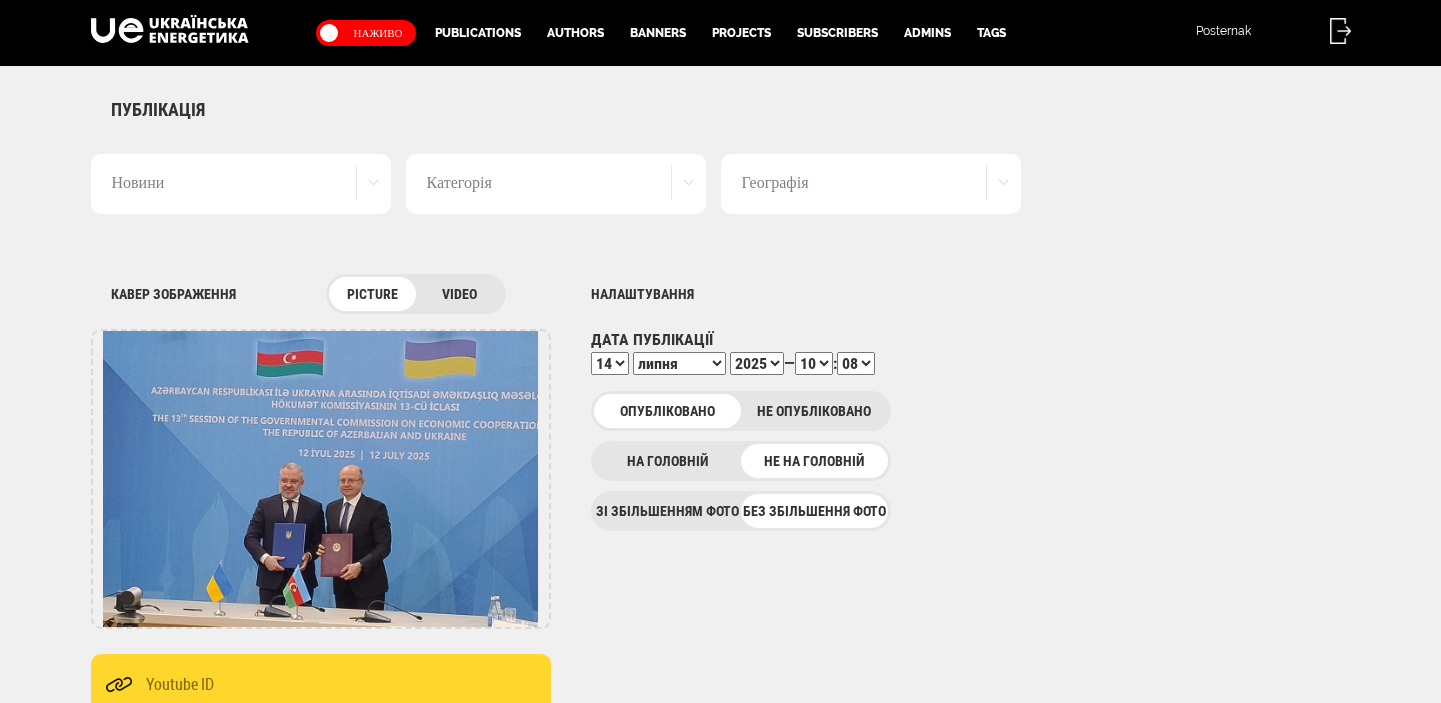 click on "00
01
02
03
04
05
06
07
08
09
10
11
12
13
14
15
16
17
18
19
20
21
22
23
24
25
26
27
28
29
30
31
32
33
34
35
36
37
38
39
40
41
42
43
44
45
46
47
48
49
50
51
52
53
54
55
56
57
58
59" at bounding box center (856, 363) 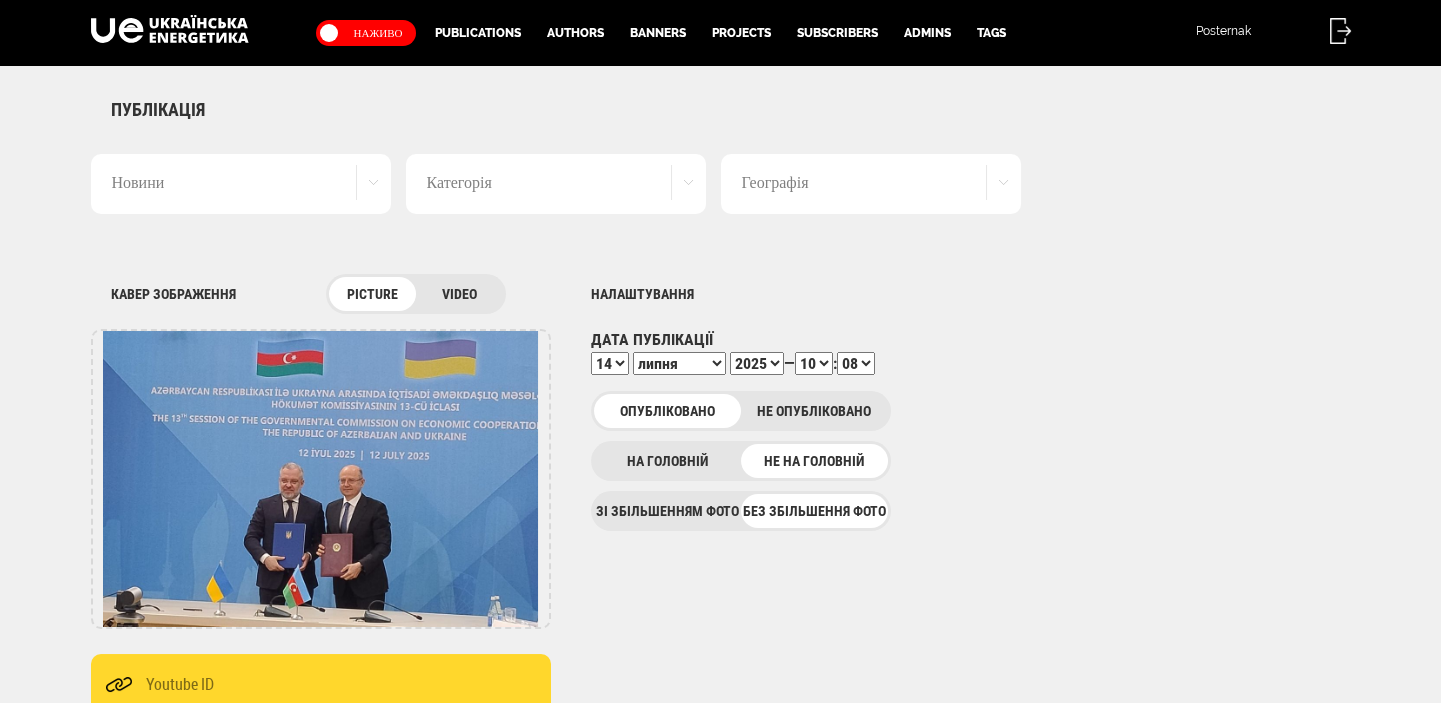 select on "16" 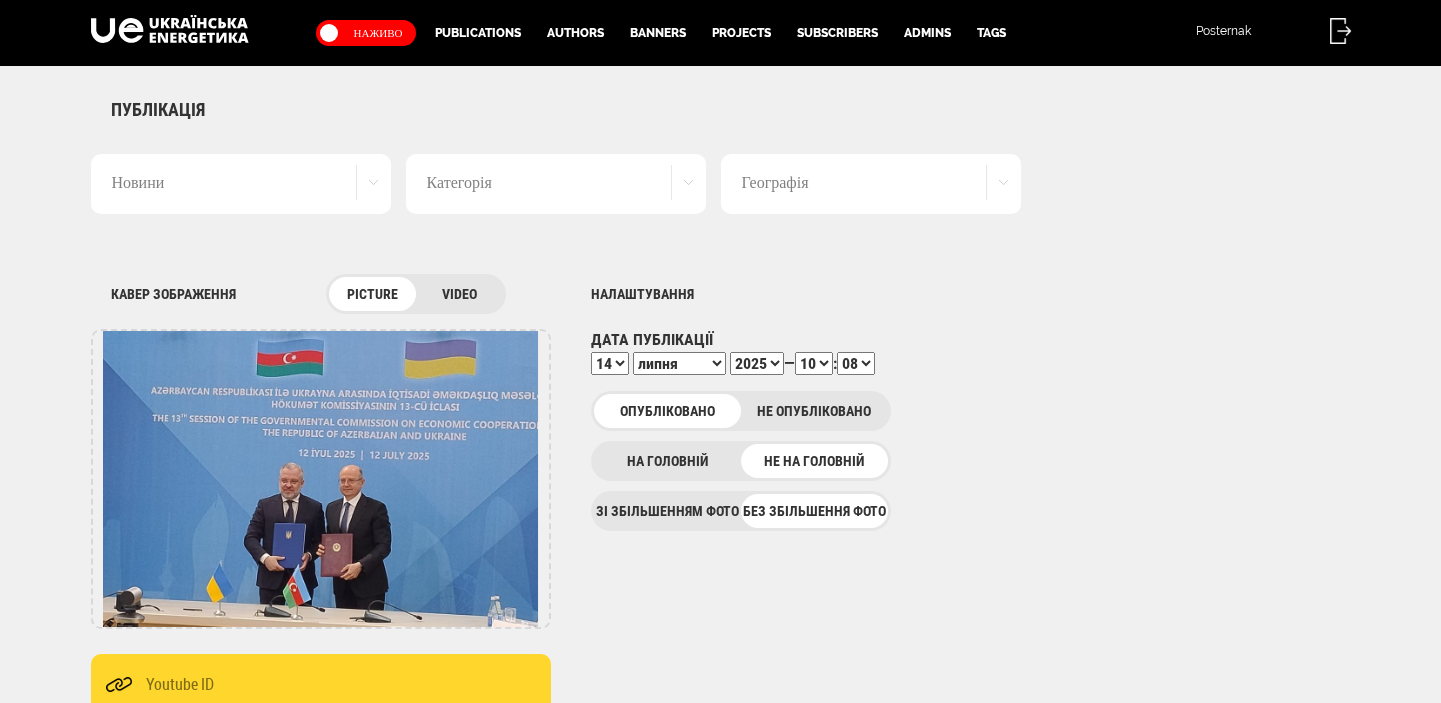 click on "00
01
02
03
04
05
06
07
08
09
10
11
12
13
14
15
16
17
18
19
20
21
22
23
24
25
26
27
28
29
30
31
32
33
34
35
36
37
38
39
40
41
42
43
44
45
46
47
48
49
50
51
52
53
54
55
56
57
58
59" at bounding box center [856, 363] 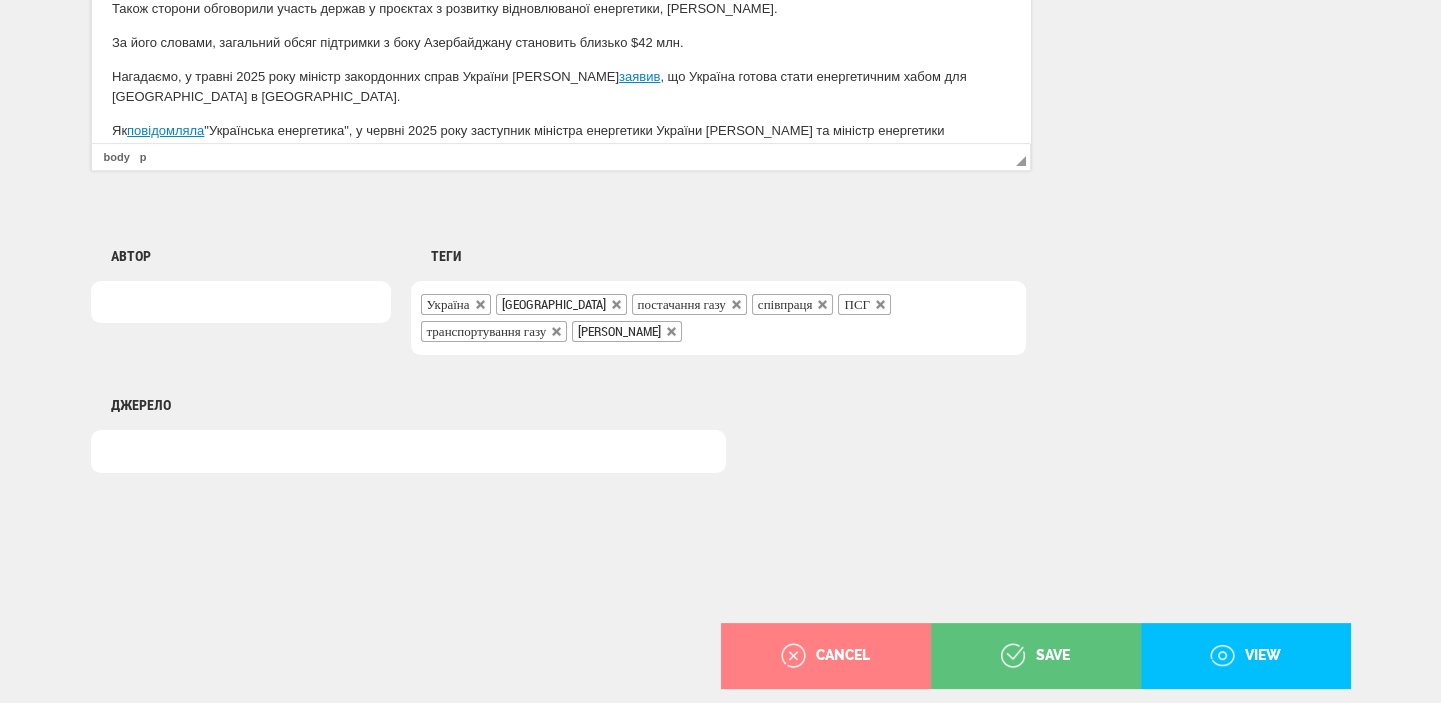 scroll, scrollTop: 1525, scrollLeft: 0, axis: vertical 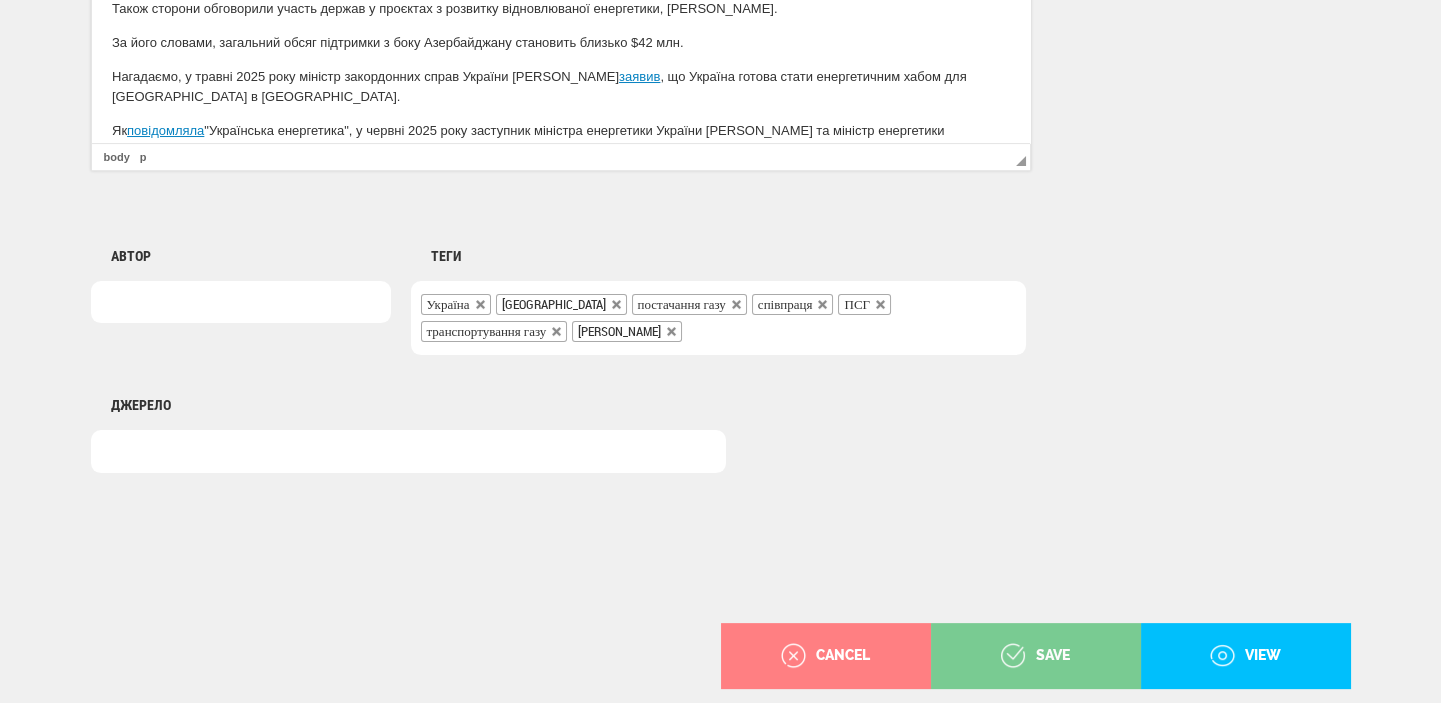 click on "save" at bounding box center (1036, 656) 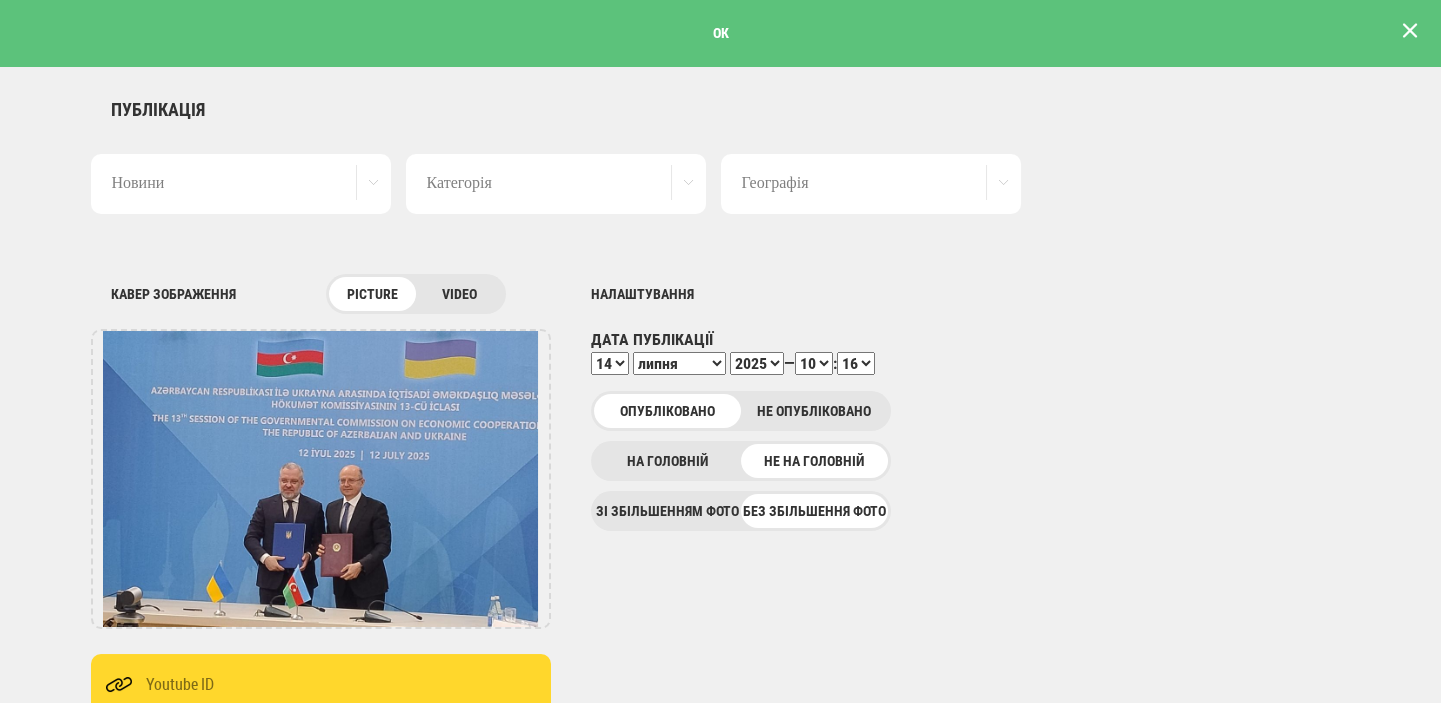 scroll, scrollTop: 0, scrollLeft: 0, axis: both 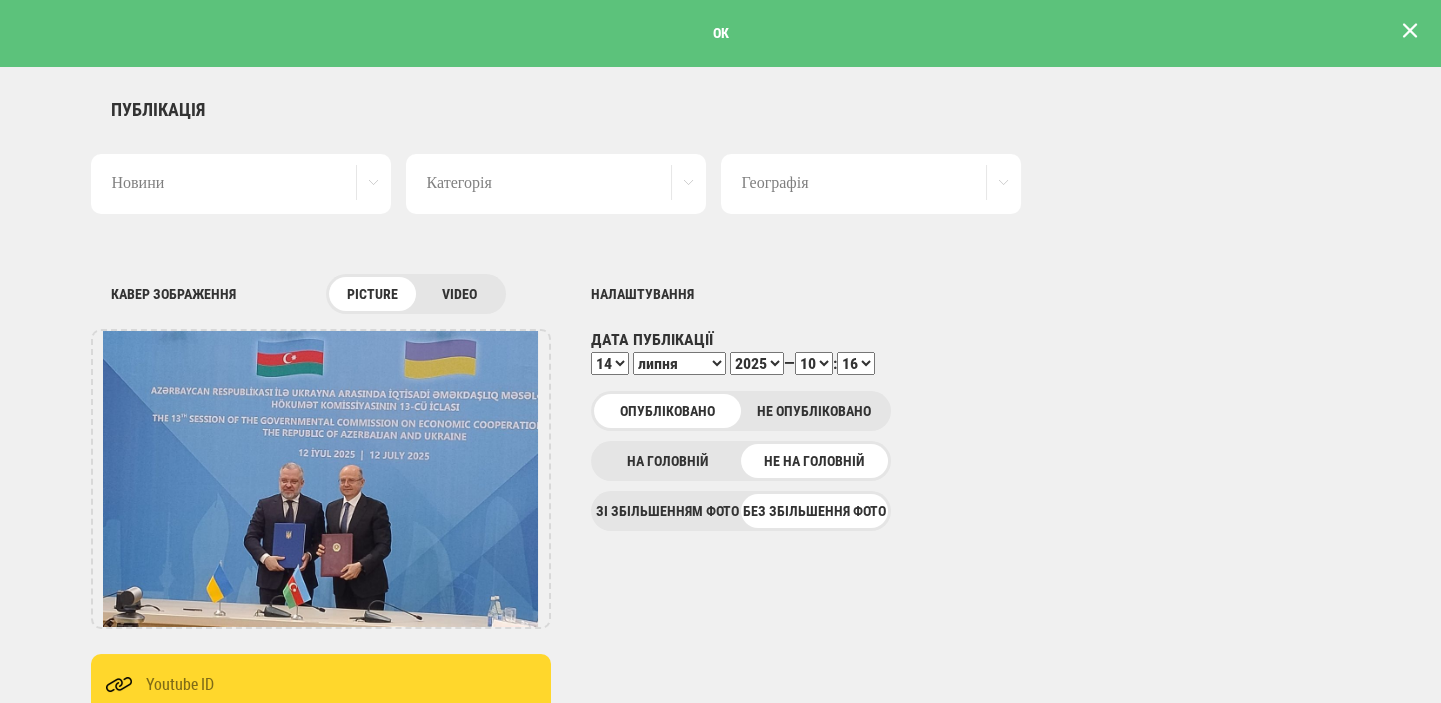 click at bounding box center [1410, 31] 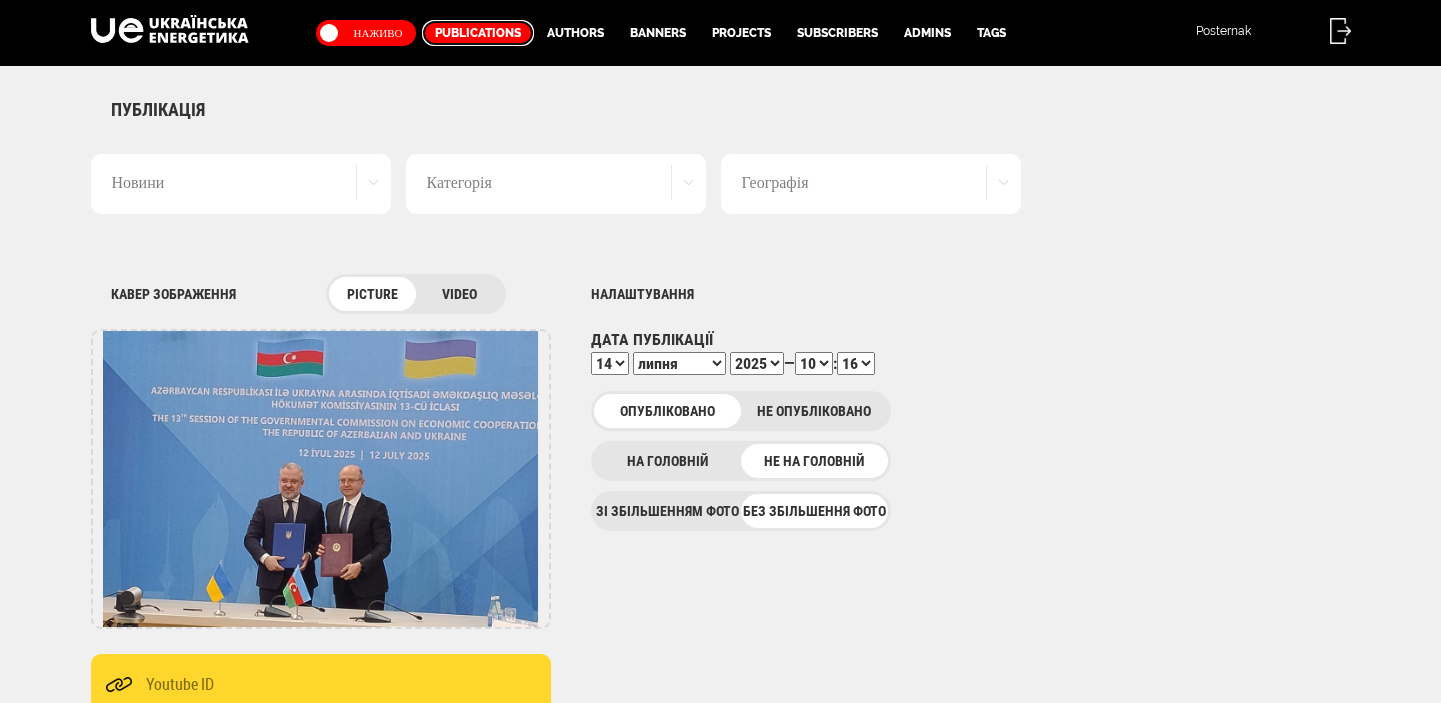 click on "Publications" at bounding box center (478, 33) 